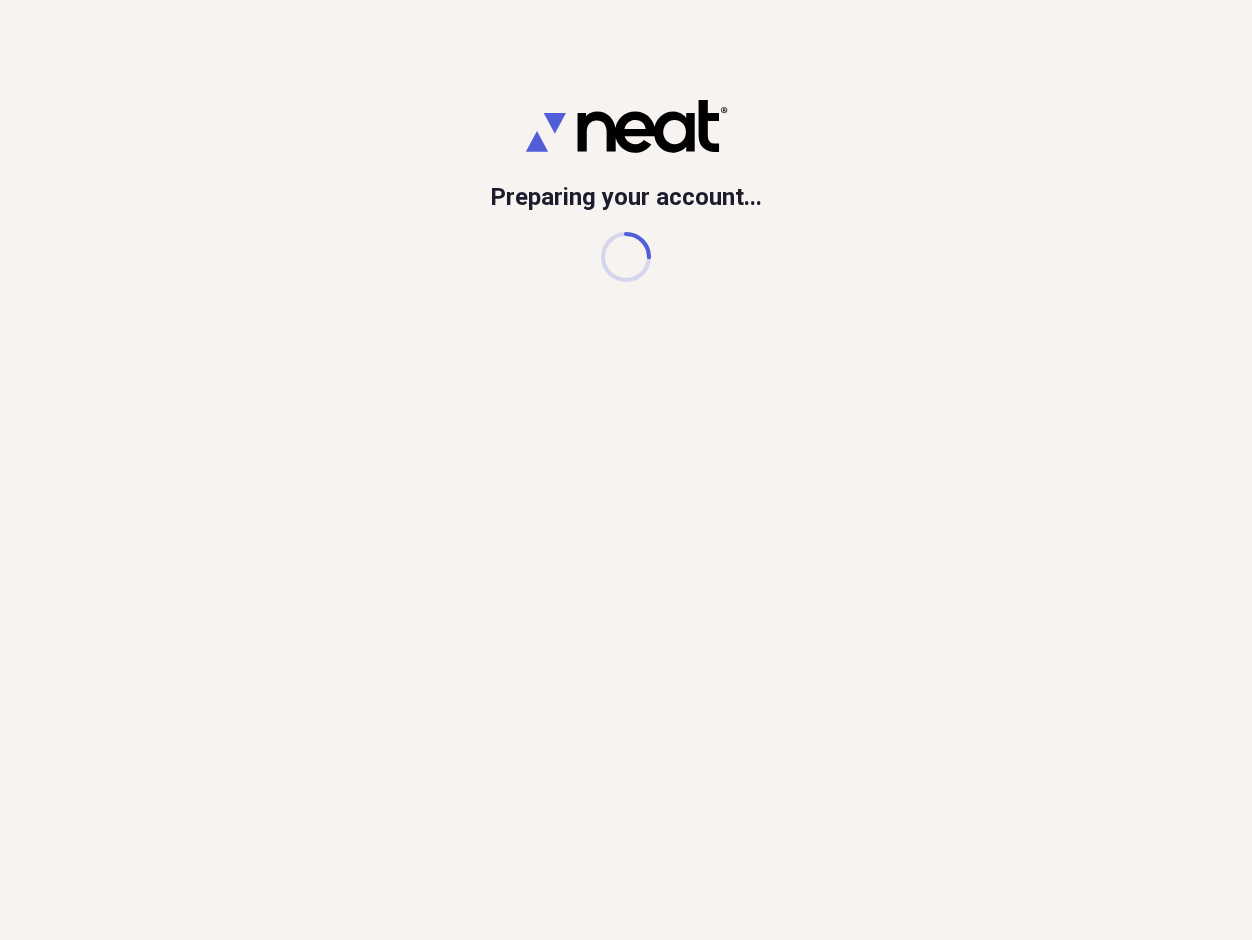 click on "Preparing your account..." at bounding box center [626, 470] 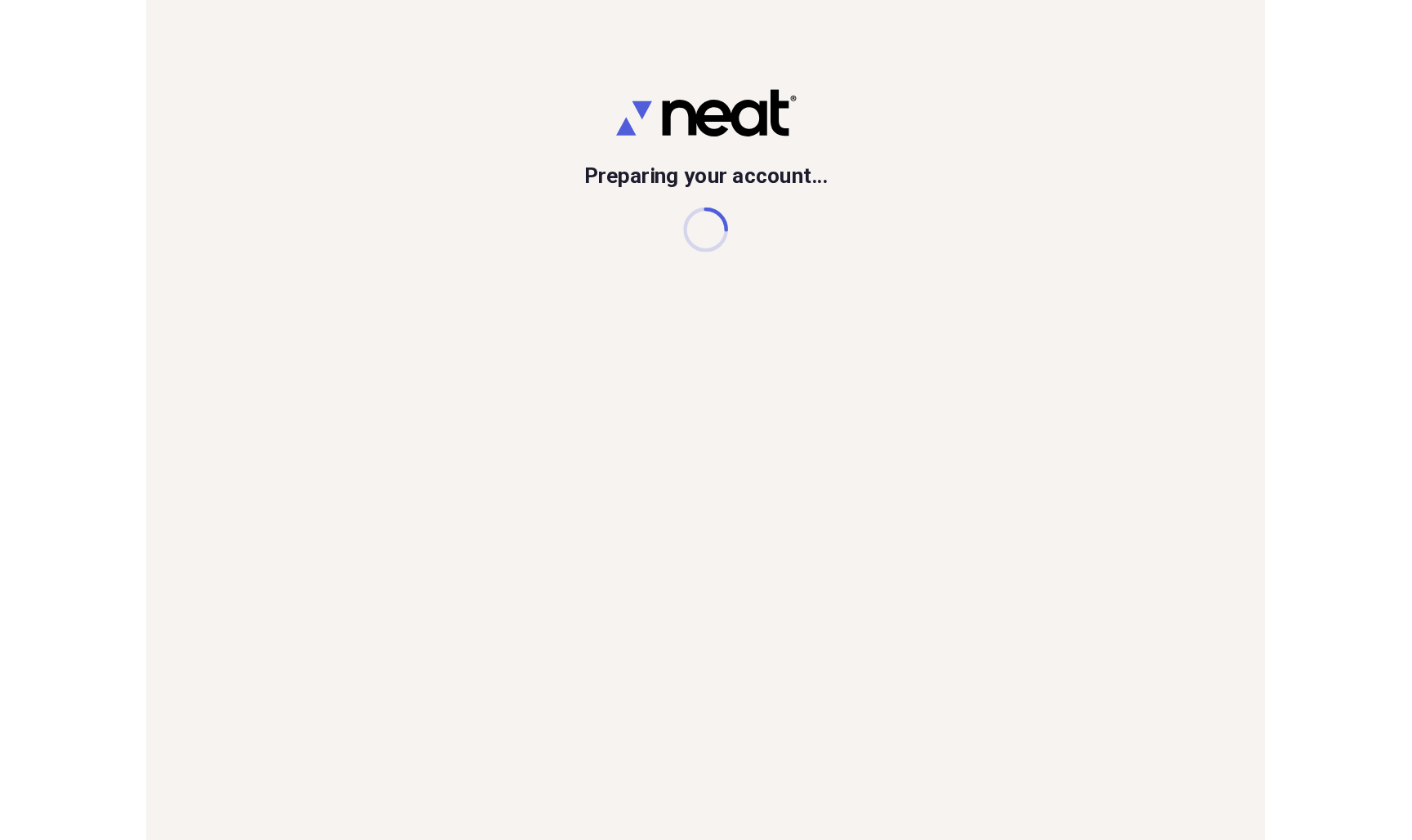 scroll, scrollTop: 0, scrollLeft: 0, axis: both 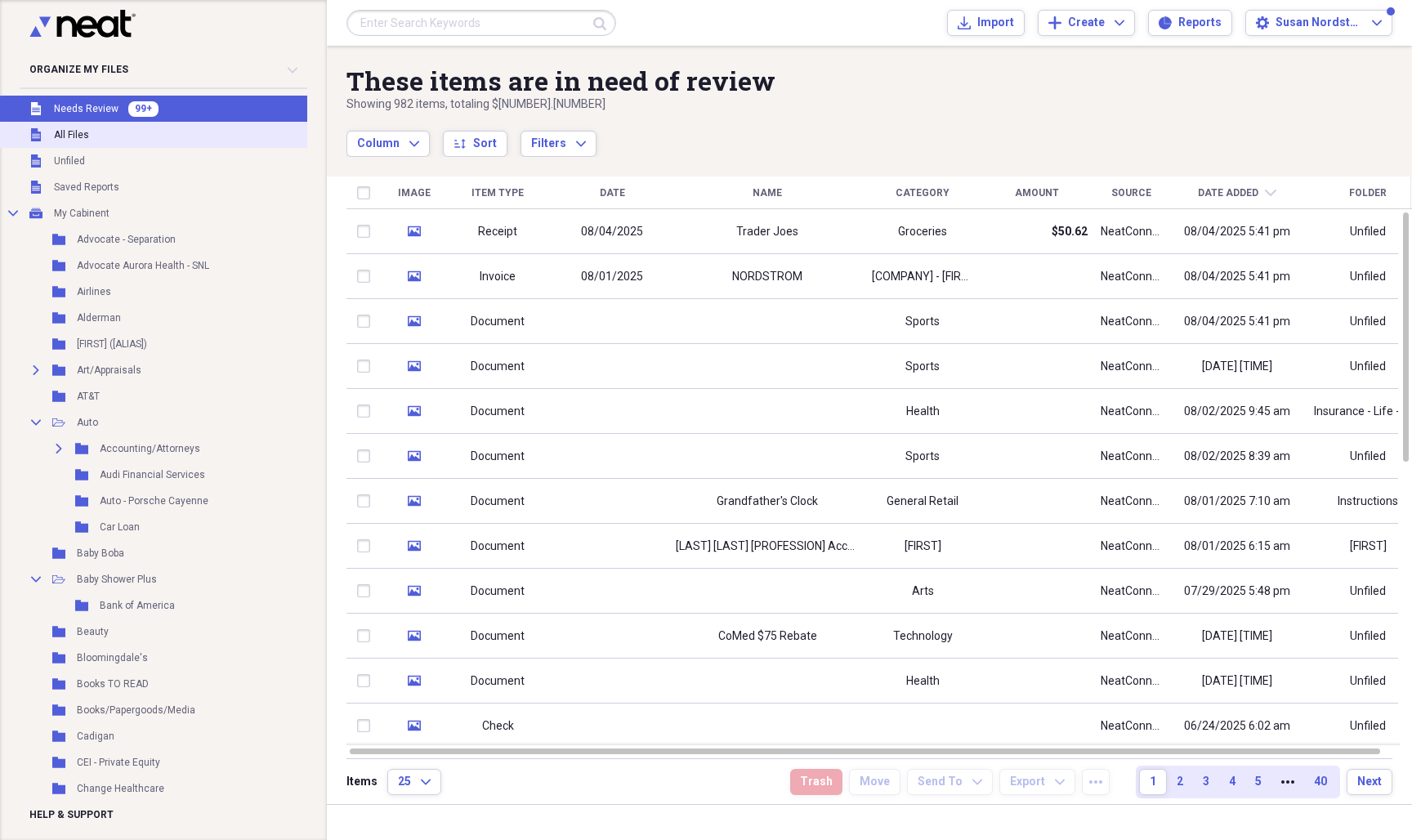 click on "All Files" at bounding box center (71, 135) 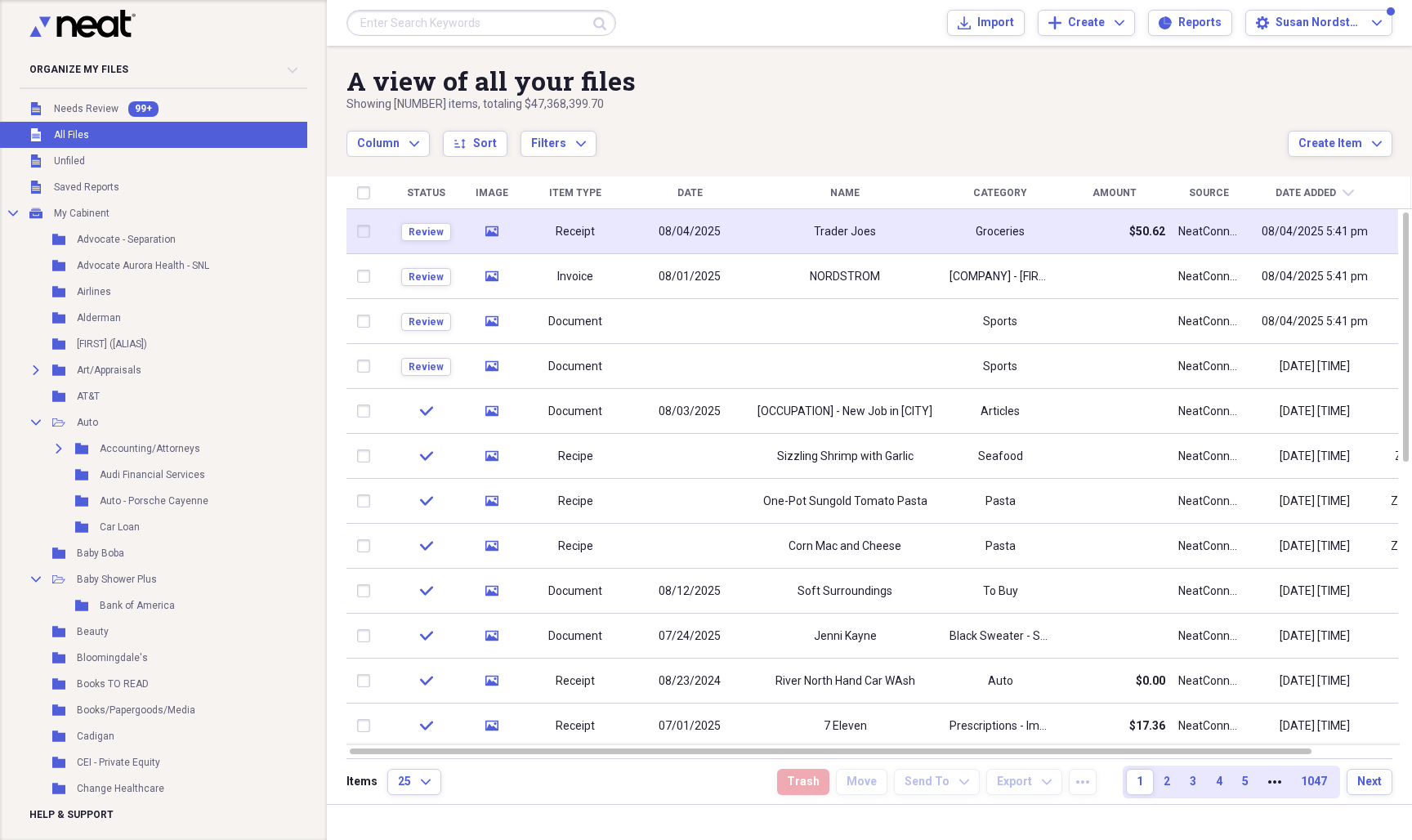 click on "Receipt" at bounding box center (575, 232) 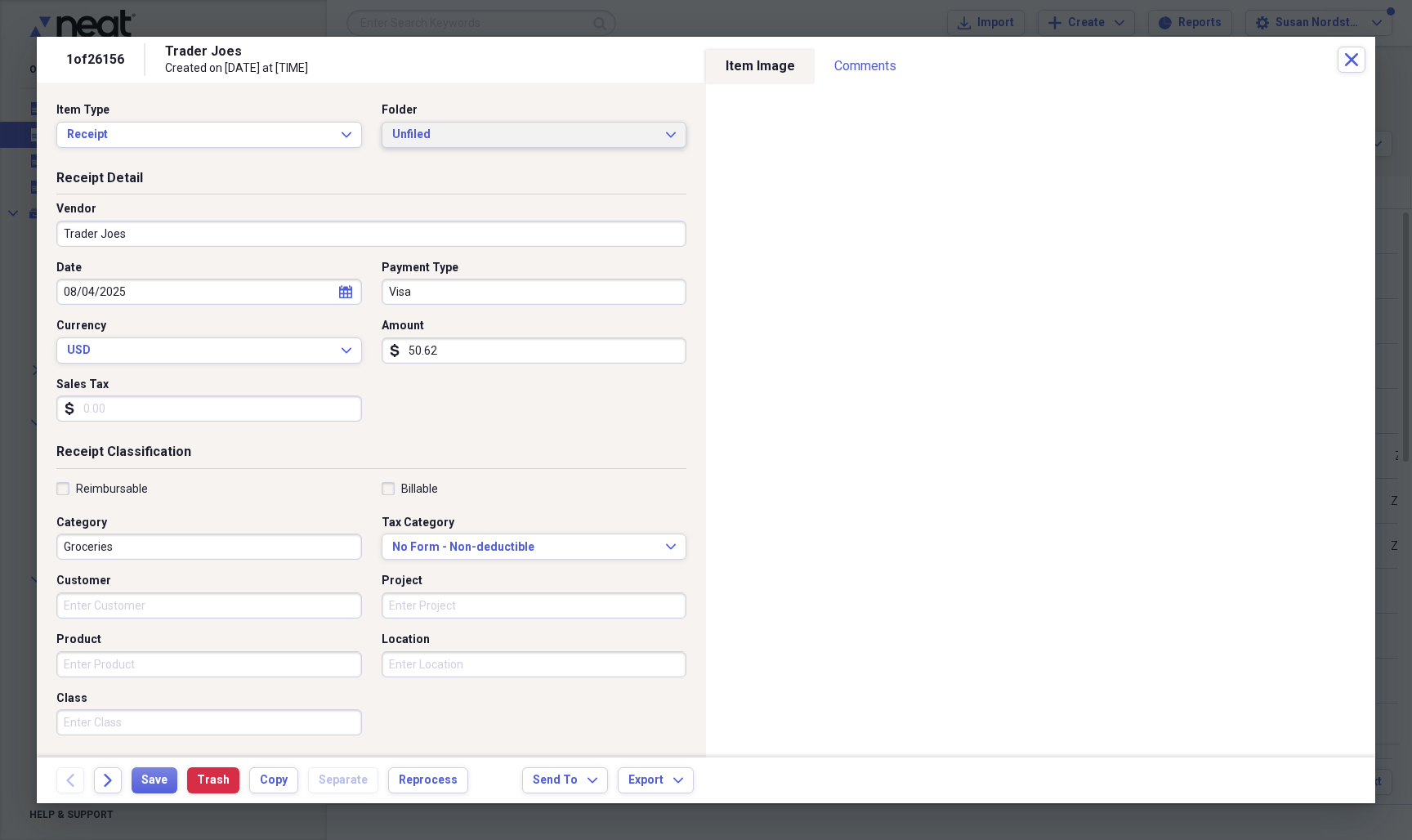 click on "Expand" 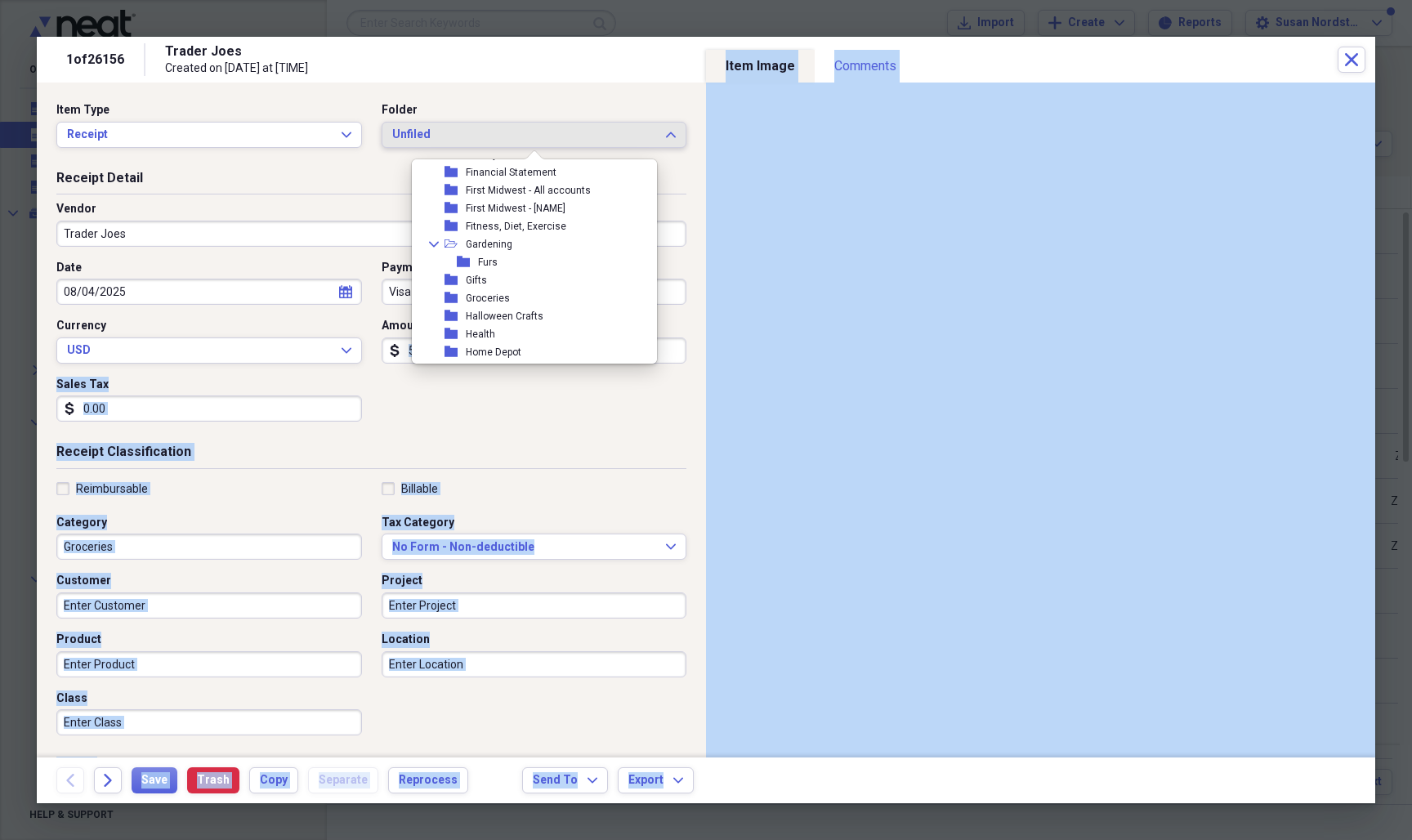 scroll, scrollTop: 1562, scrollLeft: 0, axis: vertical 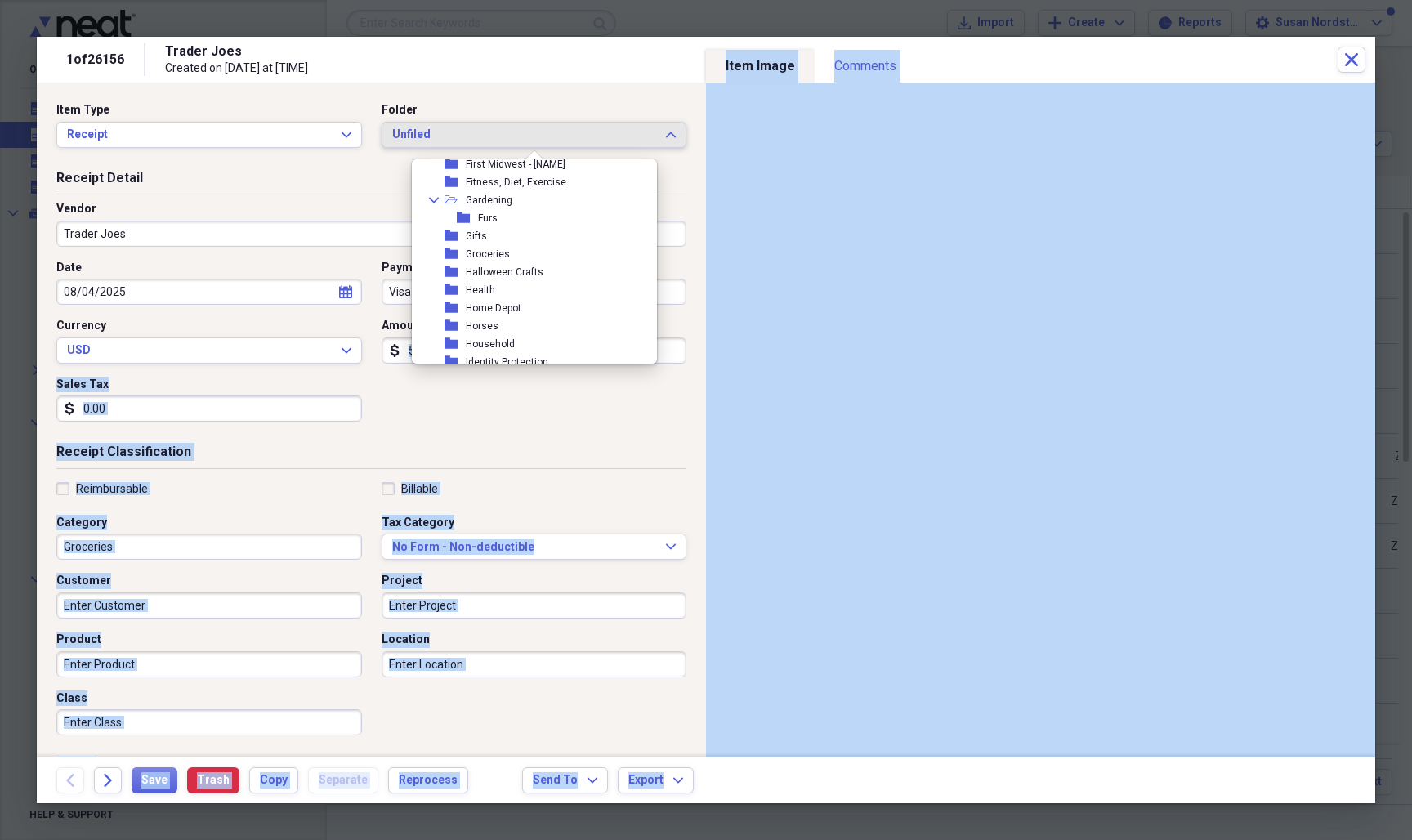 drag, startPoint x: 560, startPoint y: 230, endPoint x: 562, endPoint y: 385, distance: 155.0129 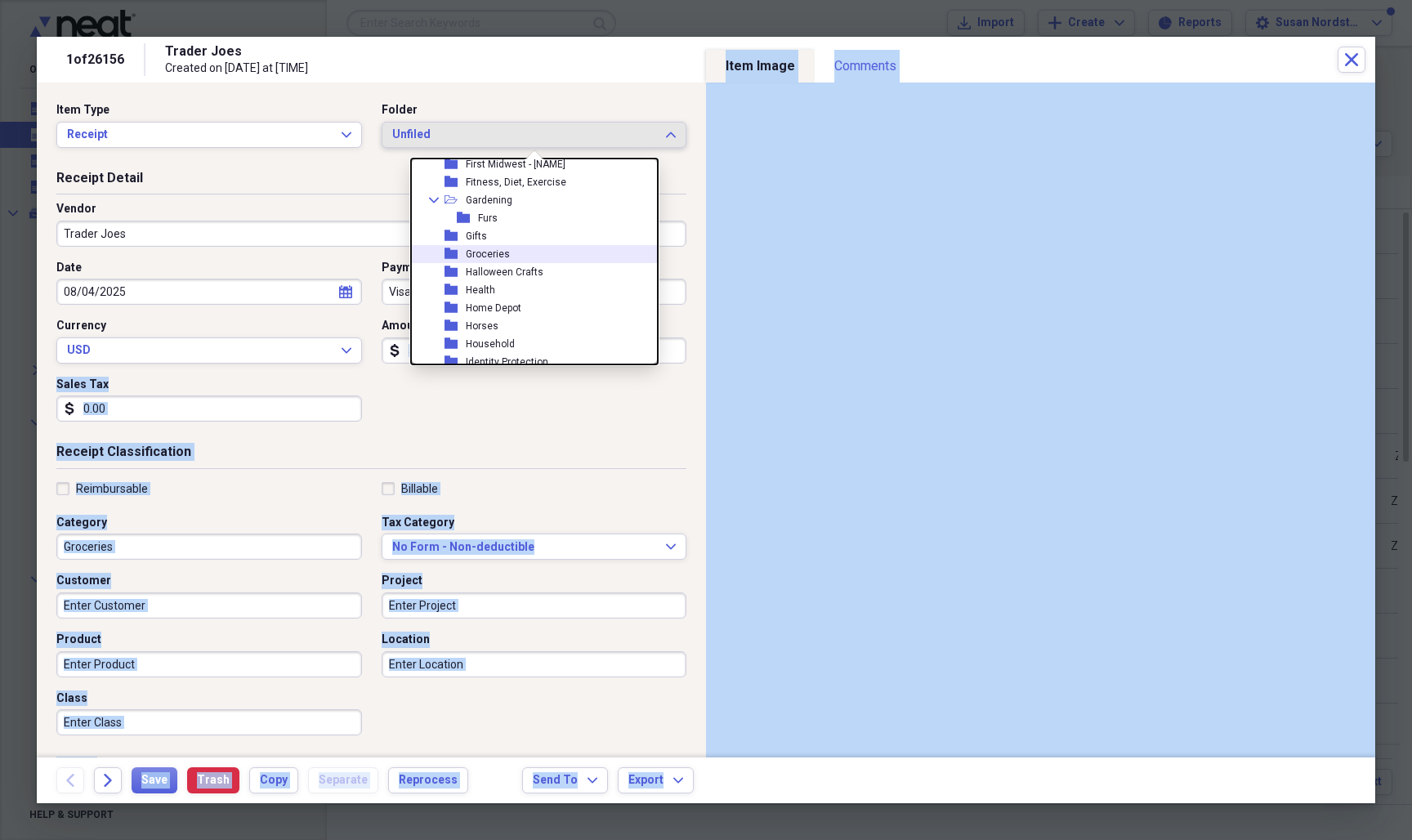 click on "folder Groceries" at bounding box center [528, 254] 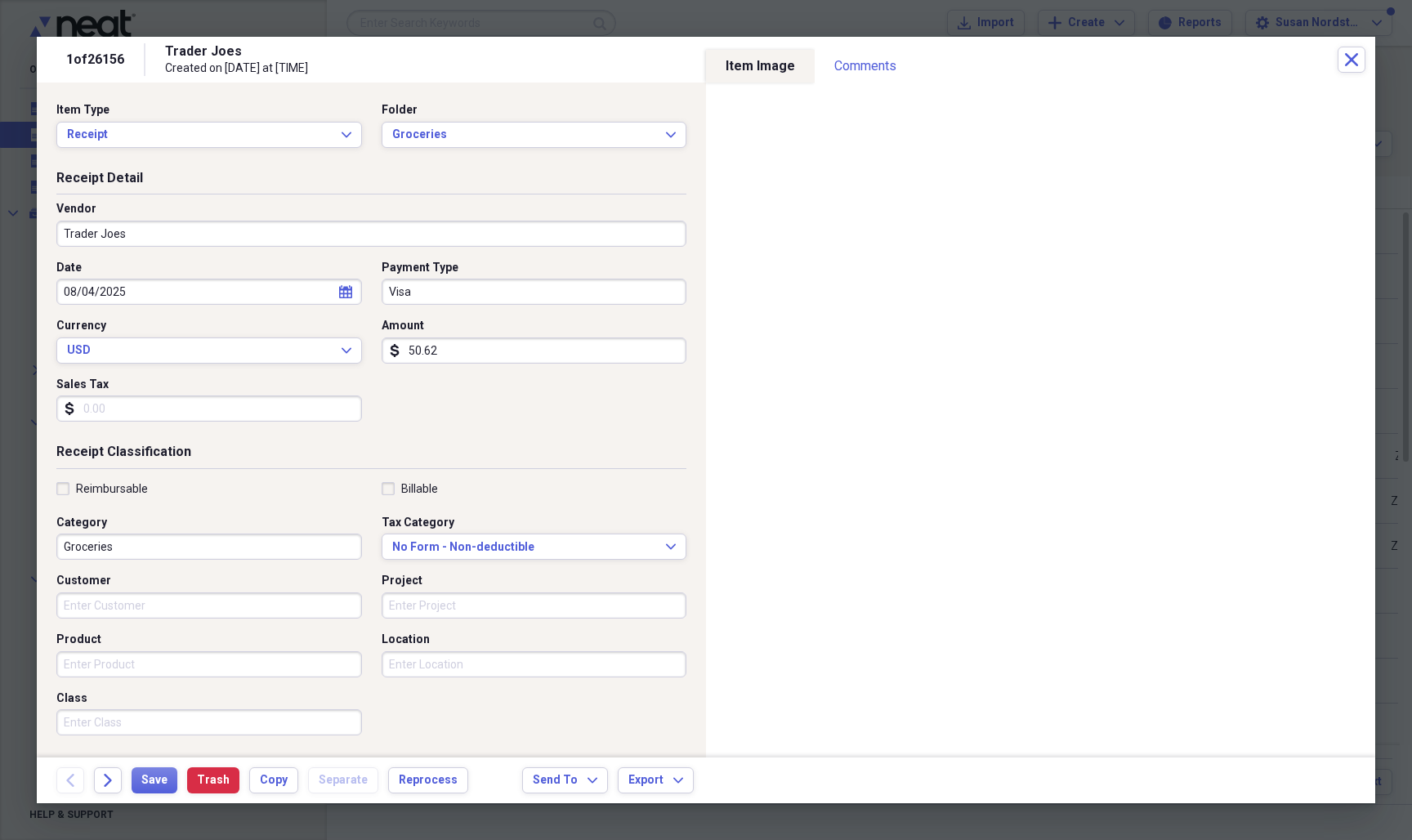click on "Trader Joes" at bounding box center (371, 234) 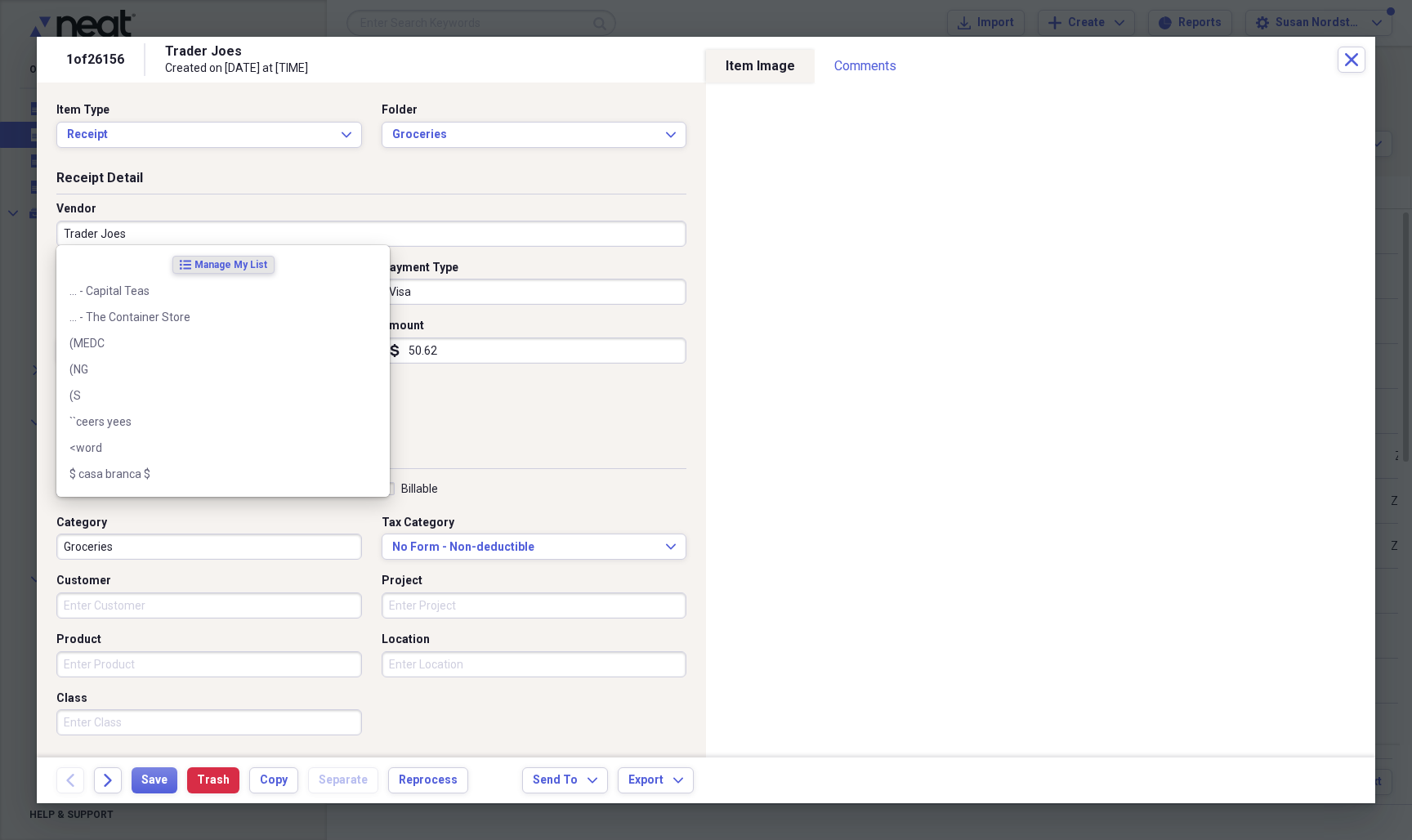 click on "Trader Joes" at bounding box center (371, 234) 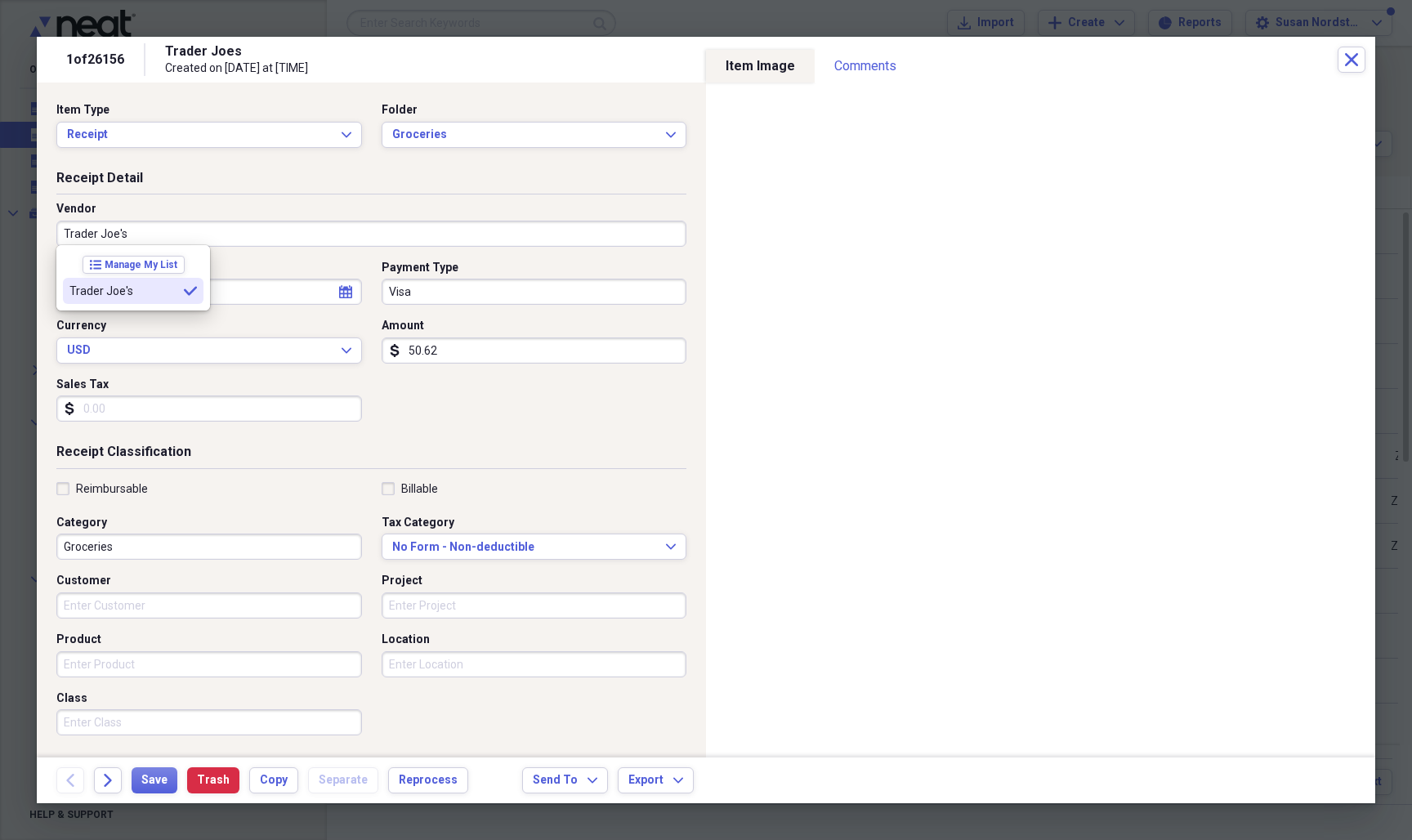 type on "Trader Joe's" 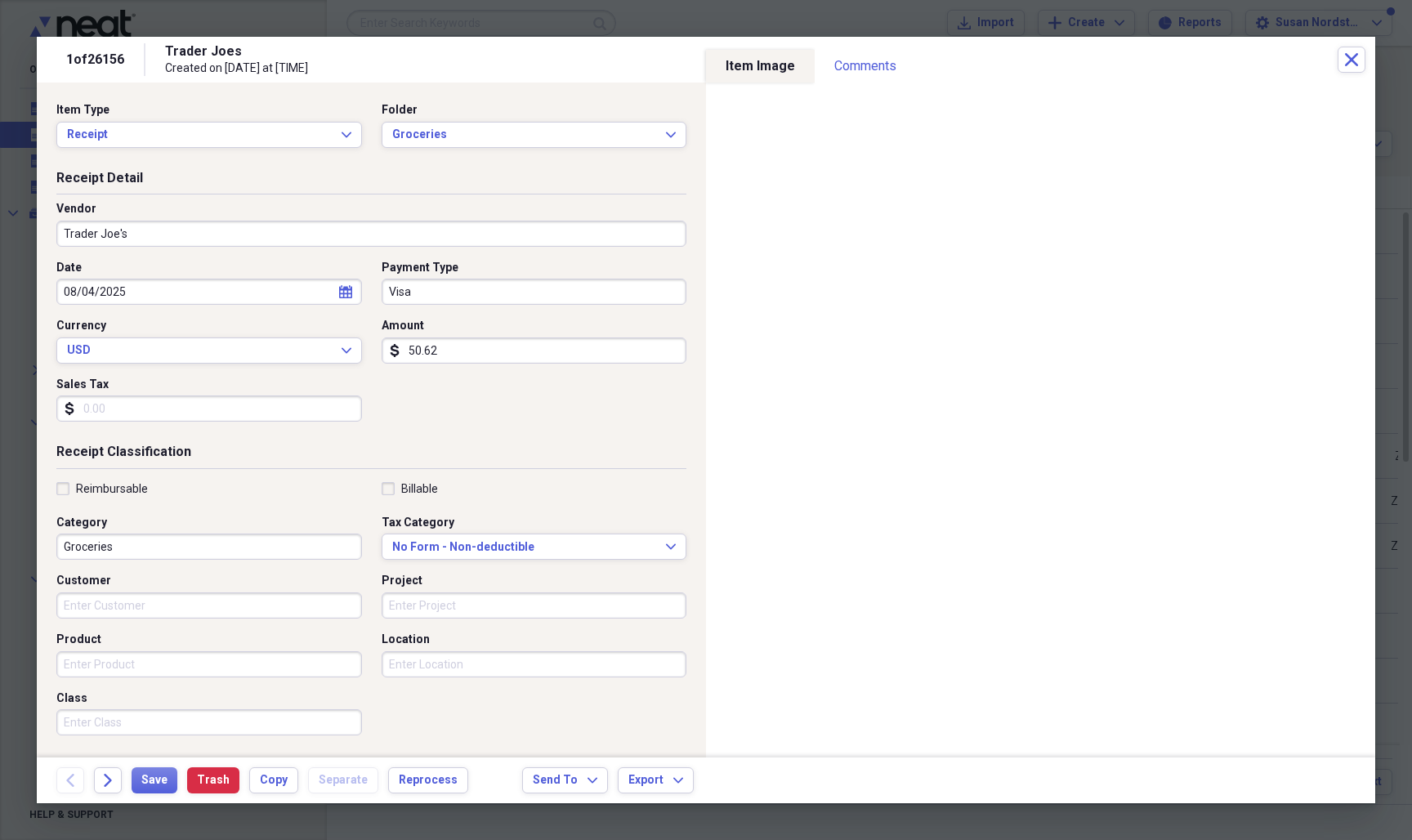 click on "Sales Tax" at bounding box center [209, 409] 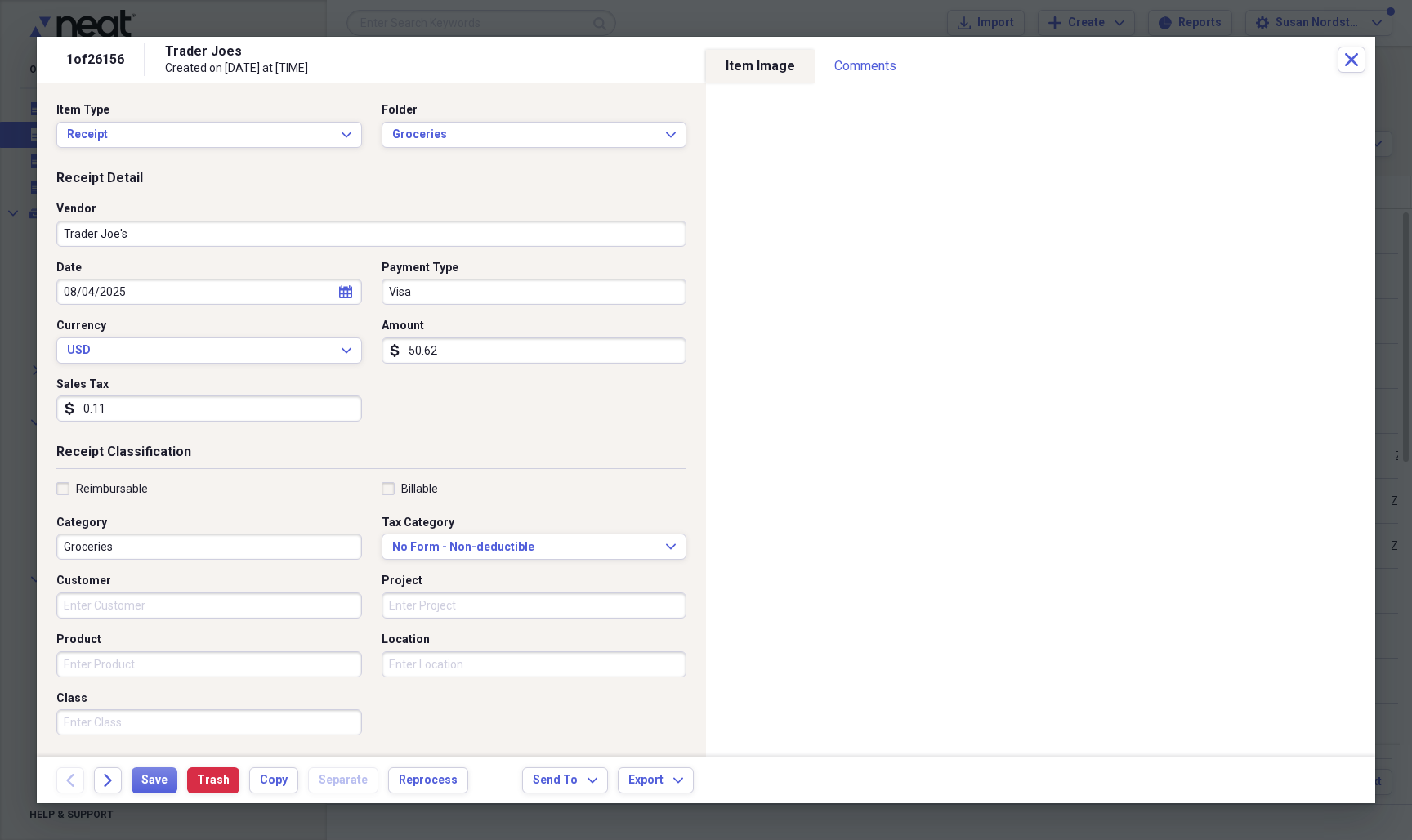 type on "1.11" 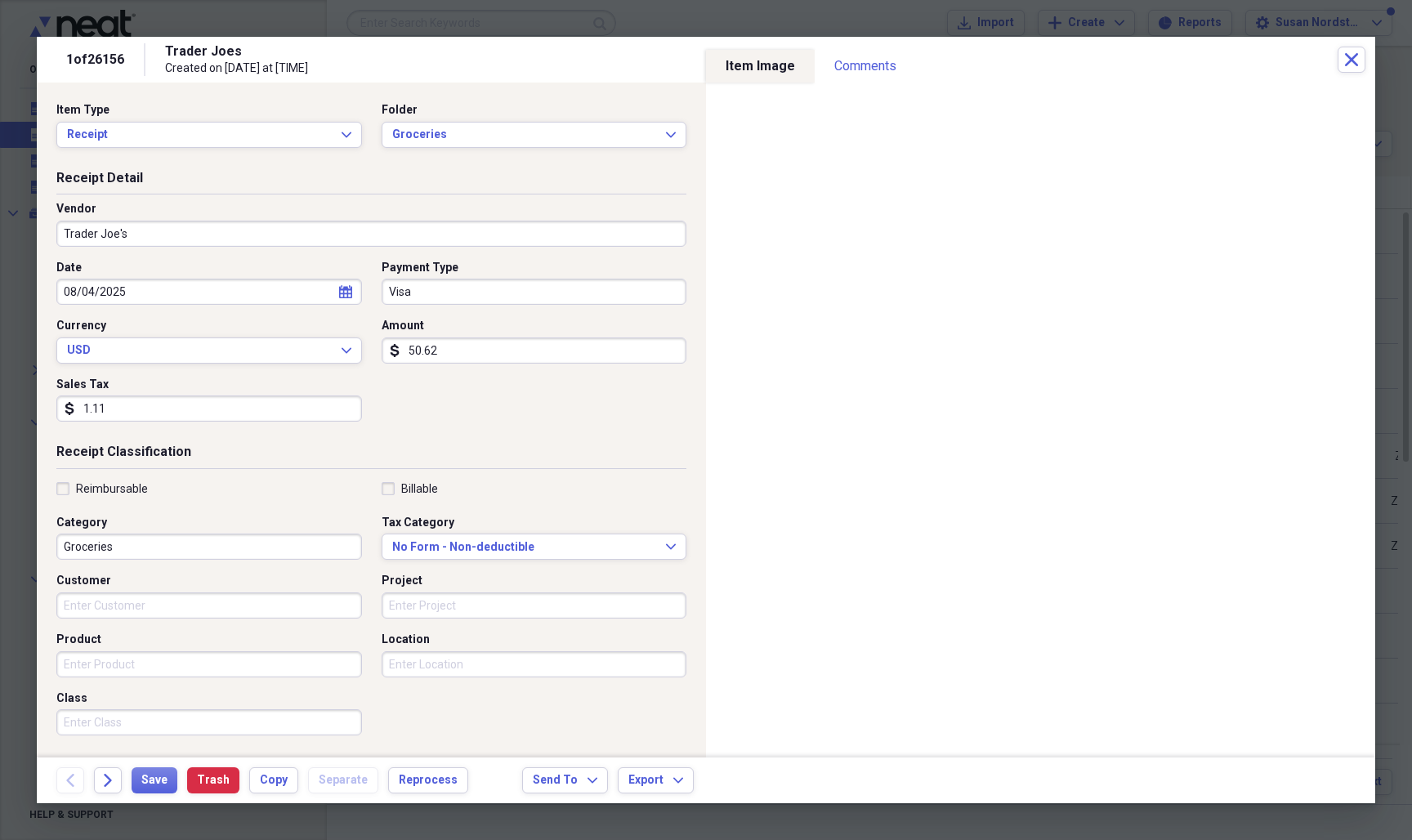 click on "Visa" at bounding box center (534, 292) 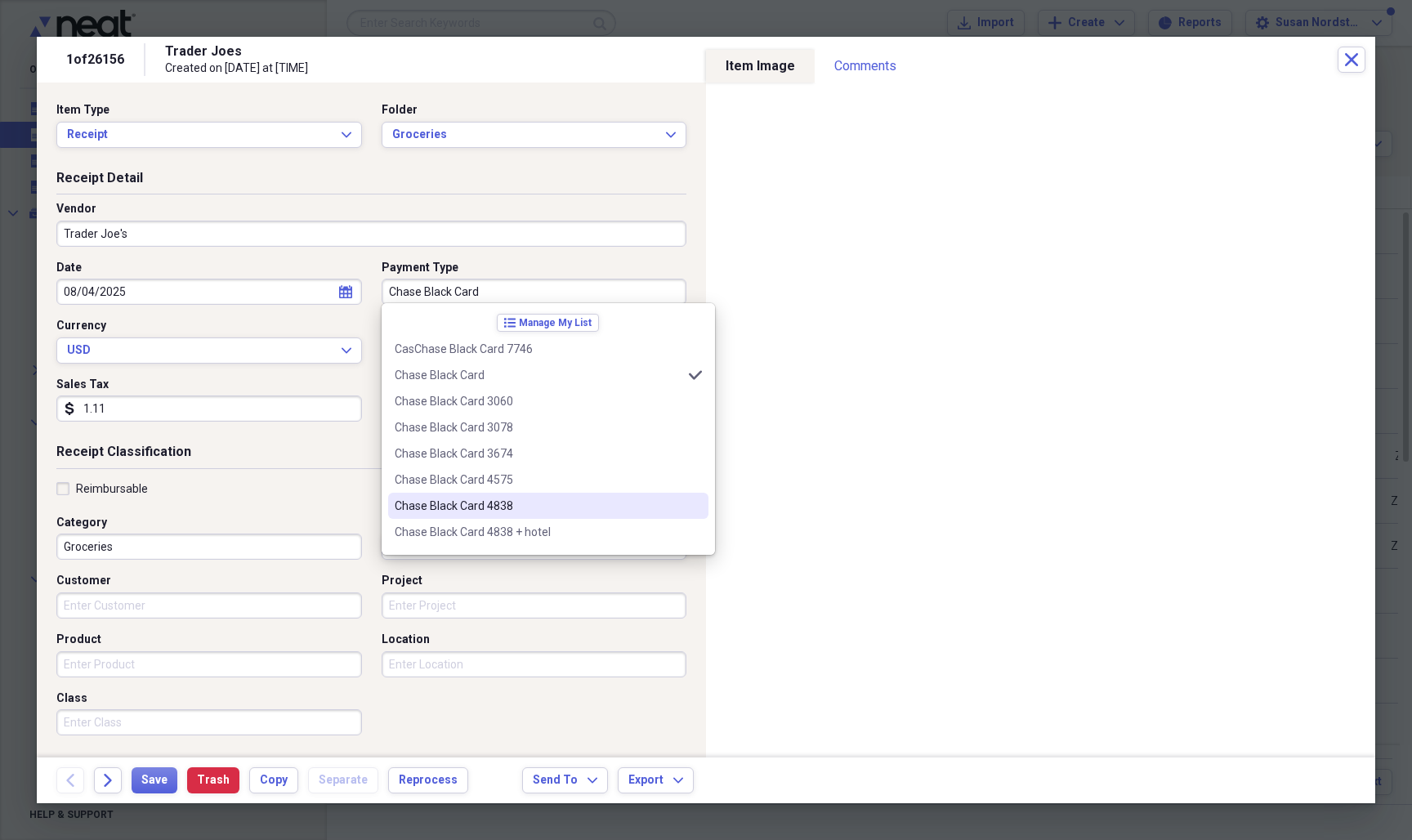 click on "Chase Black Card 4838" at bounding box center [538, 506] 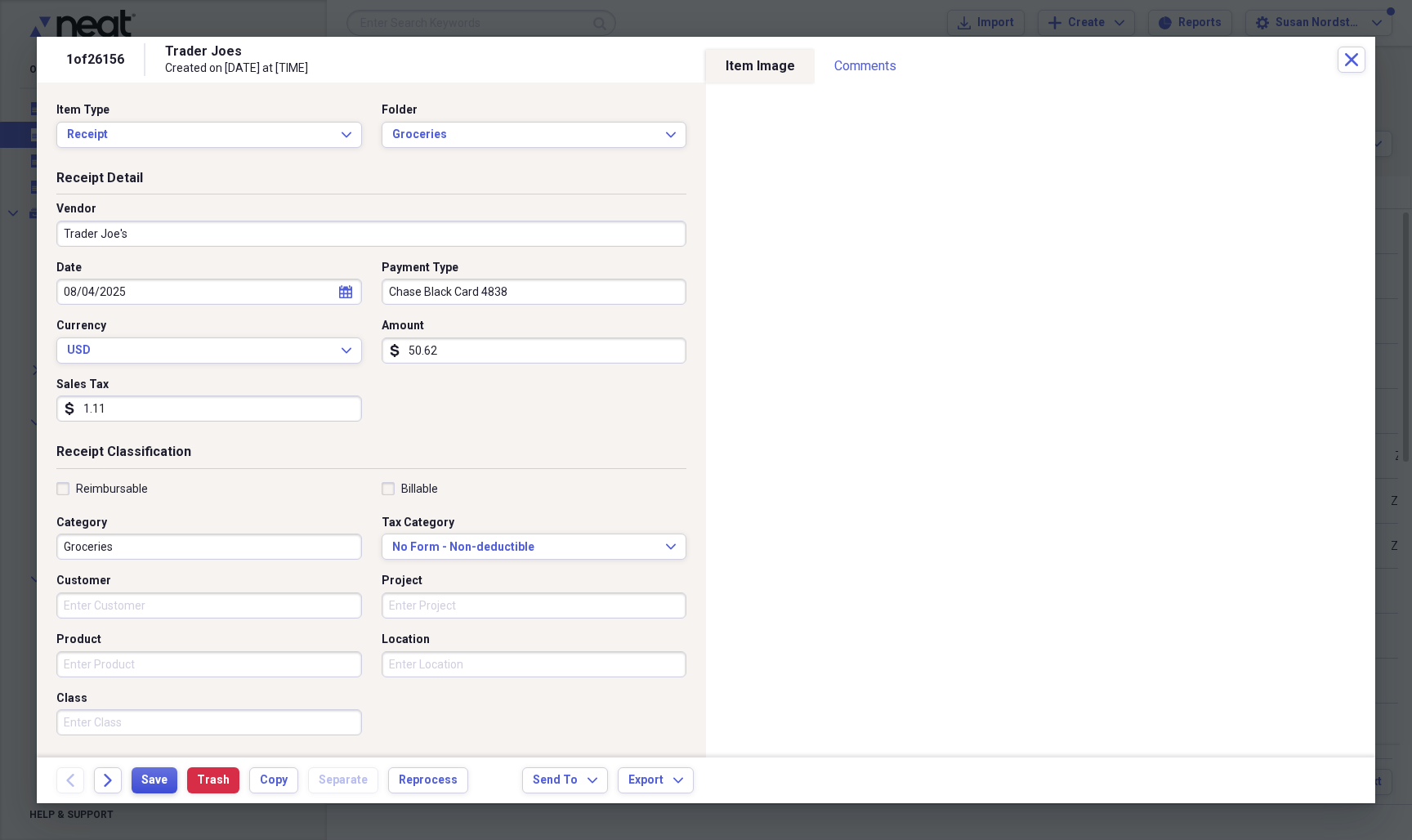 click on "Save" at bounding box center [154, 780] 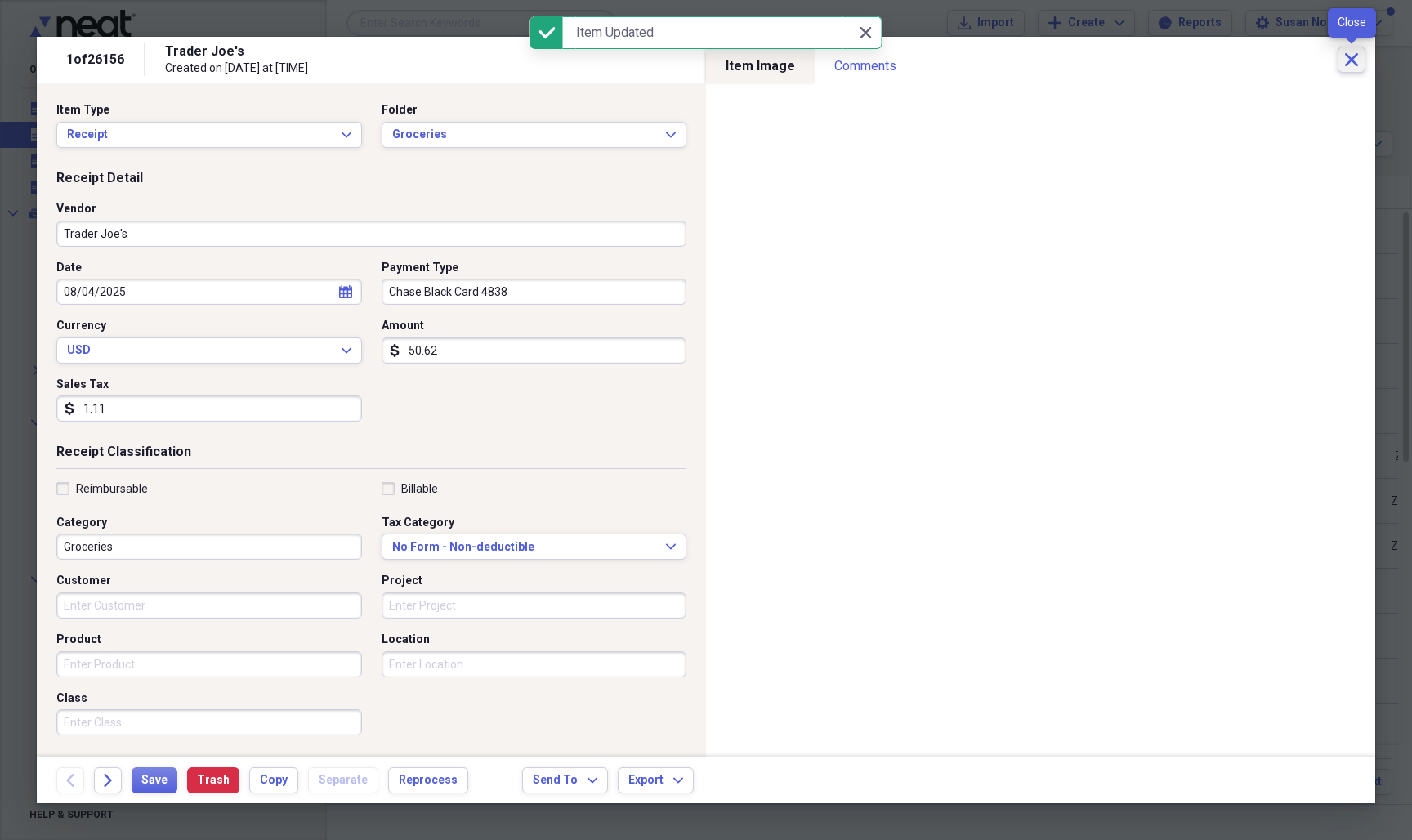 click on "Close" 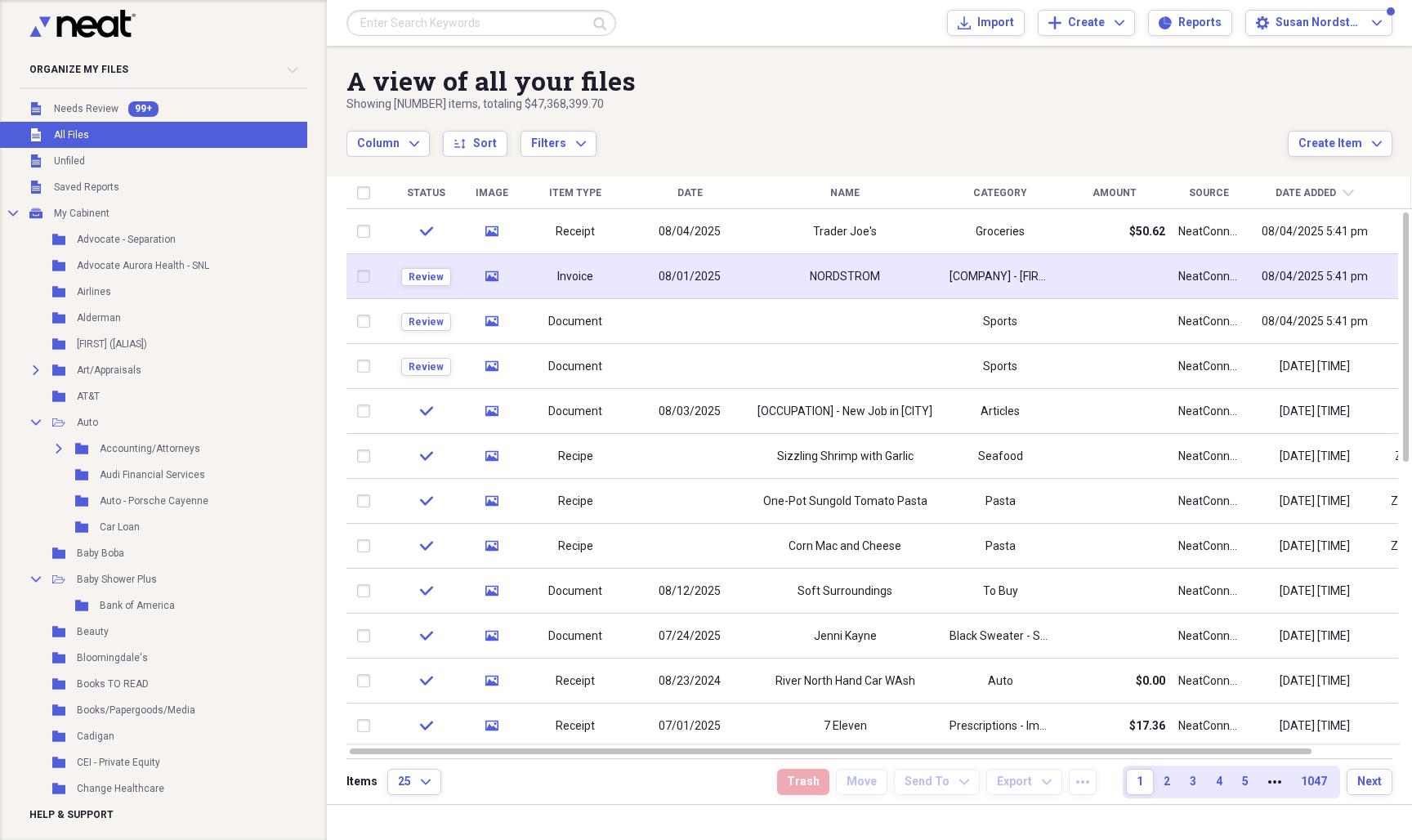 click on "08/01/2025" at bounding box center [690, 276] 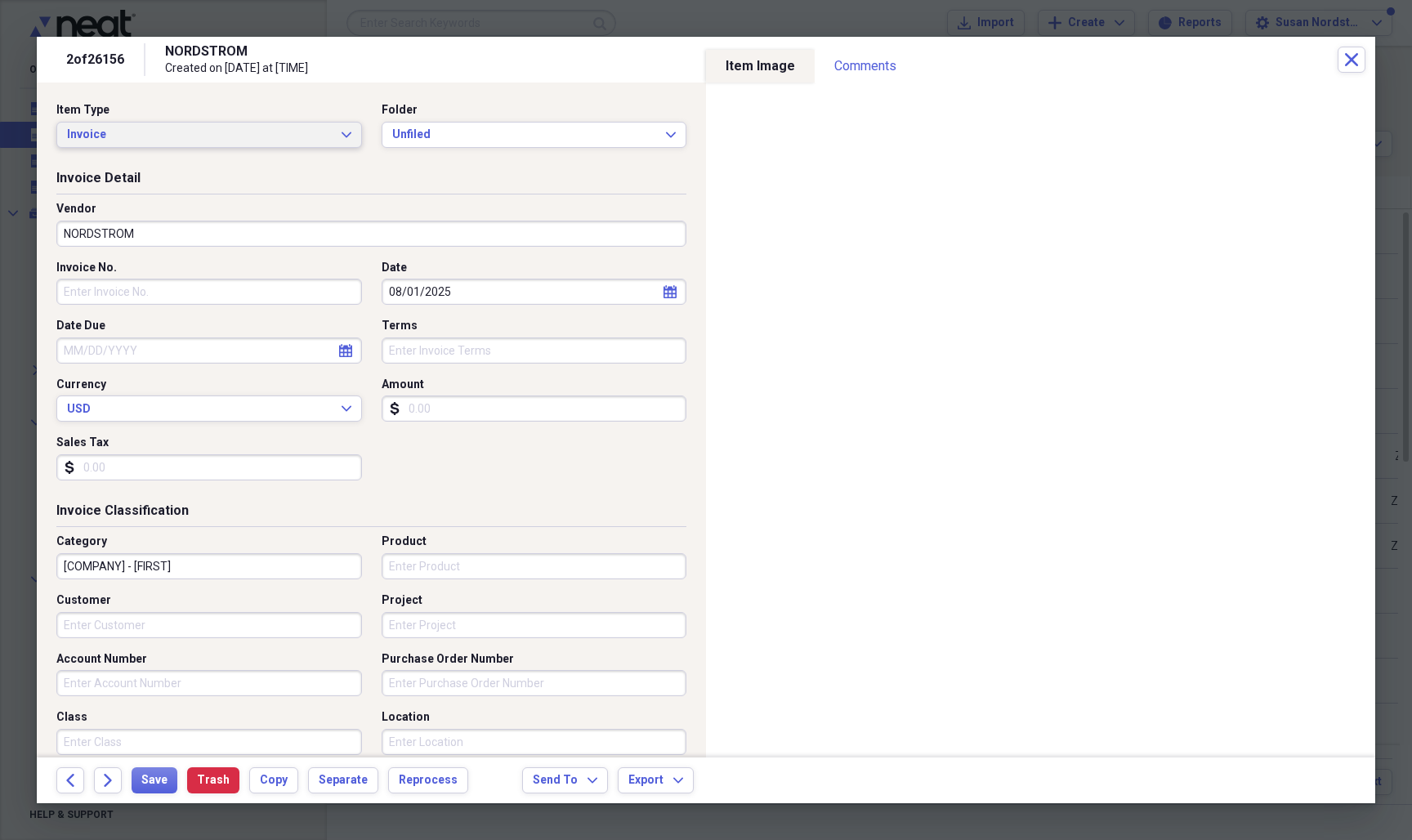 click on "Invoice Expand" at bounding box center (209, 135) 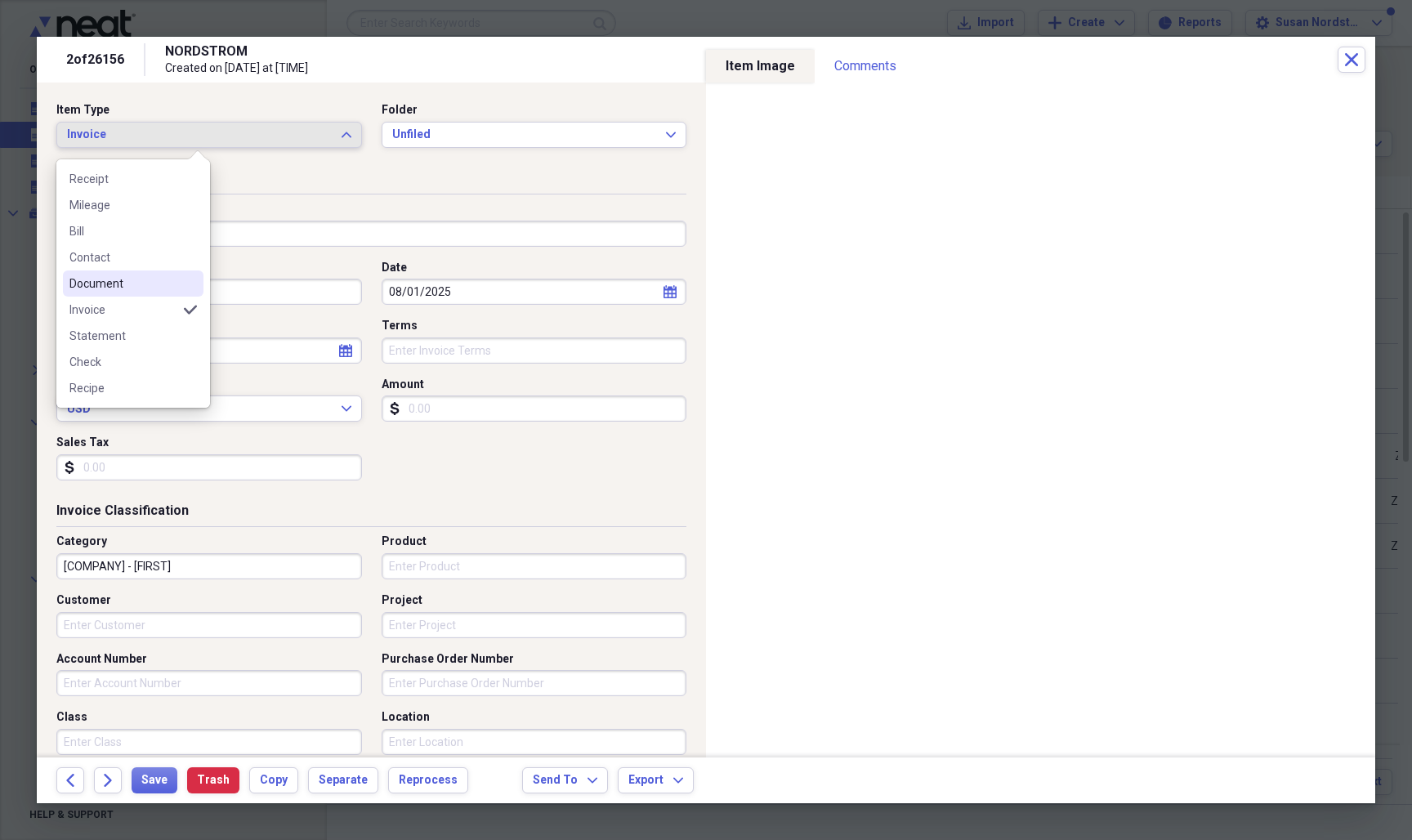 click on "Document" at bounding box center [123, 284] 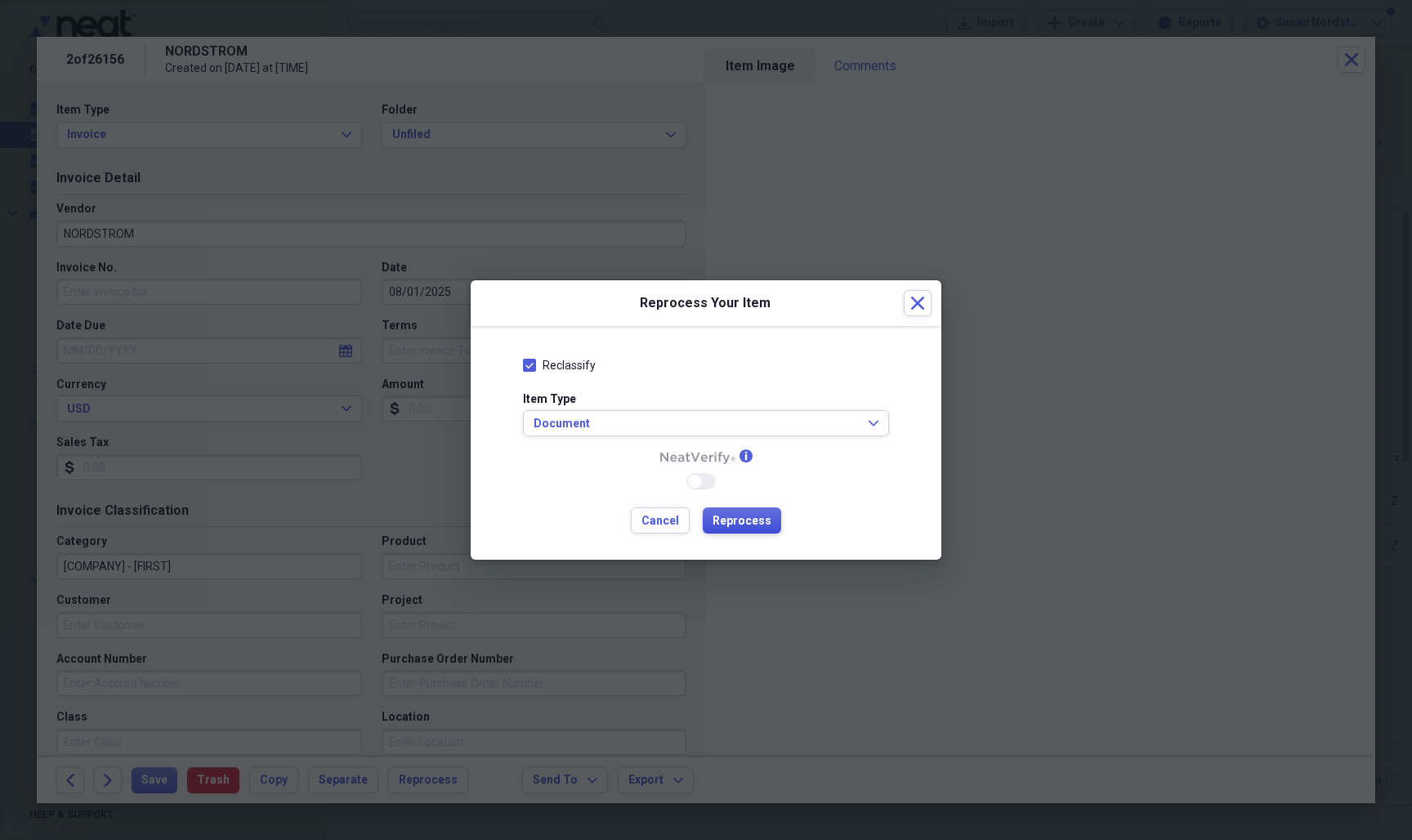 click on "Reprocess" at bounding box center [742, 521] 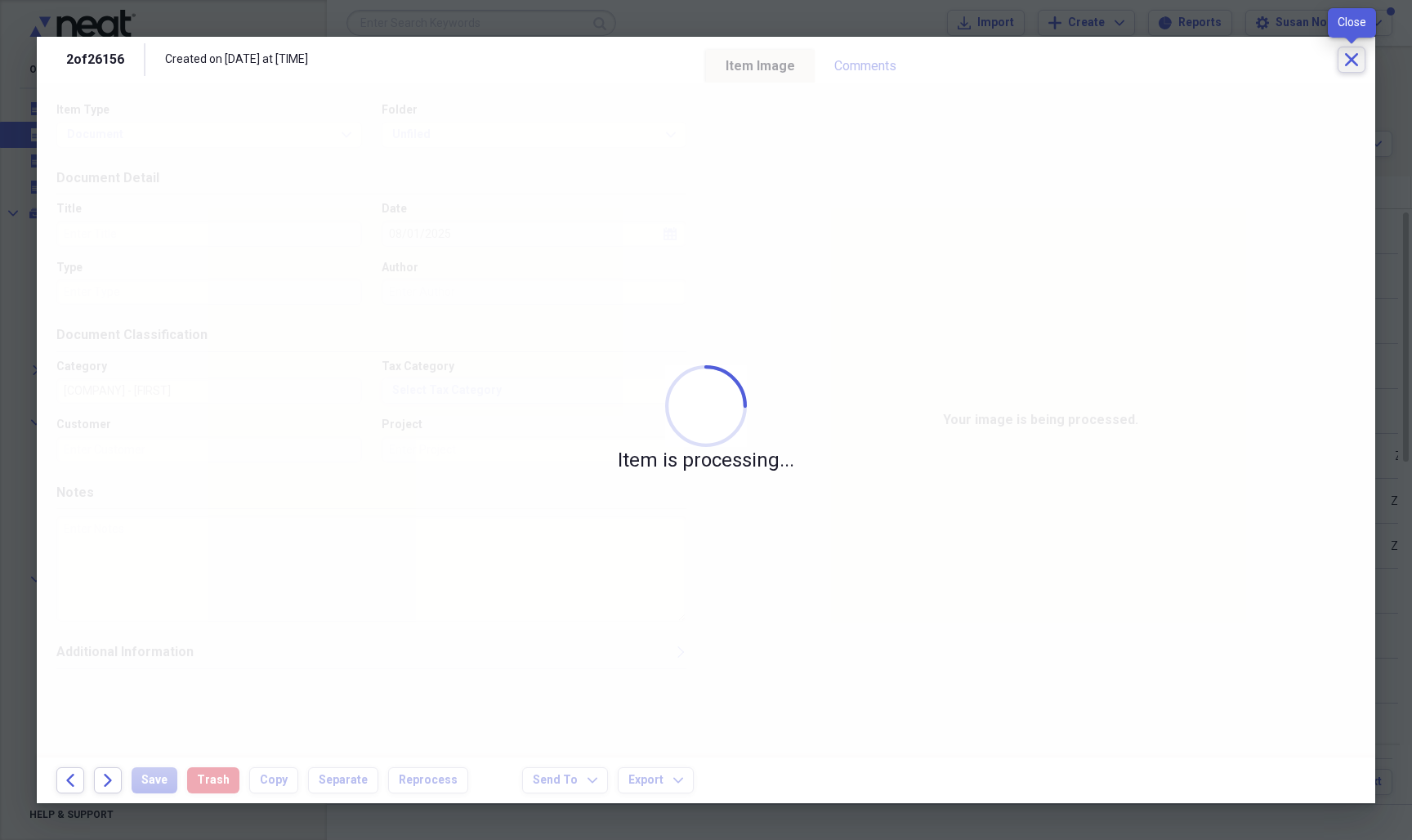 click 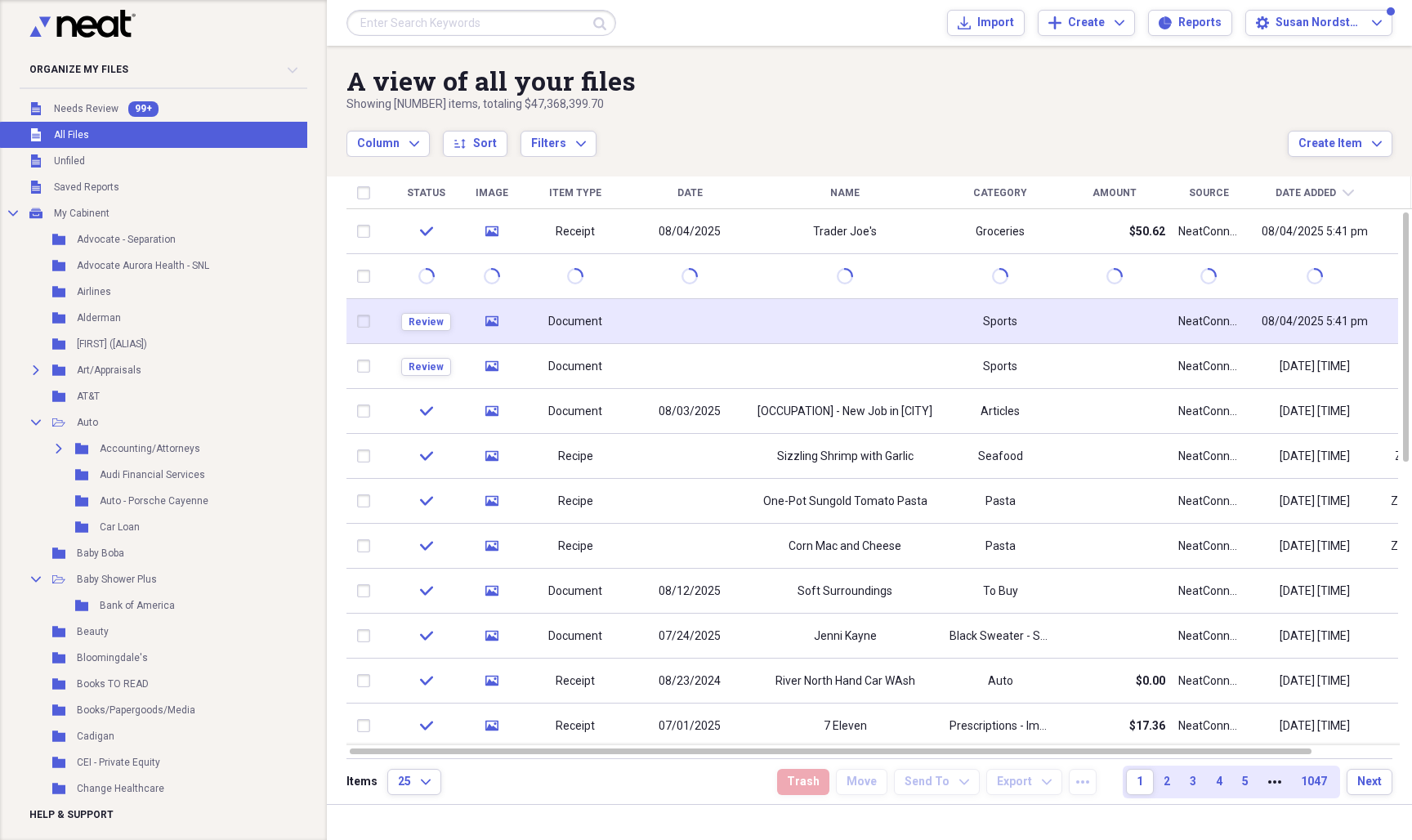 click at bounding box center [690, 321] 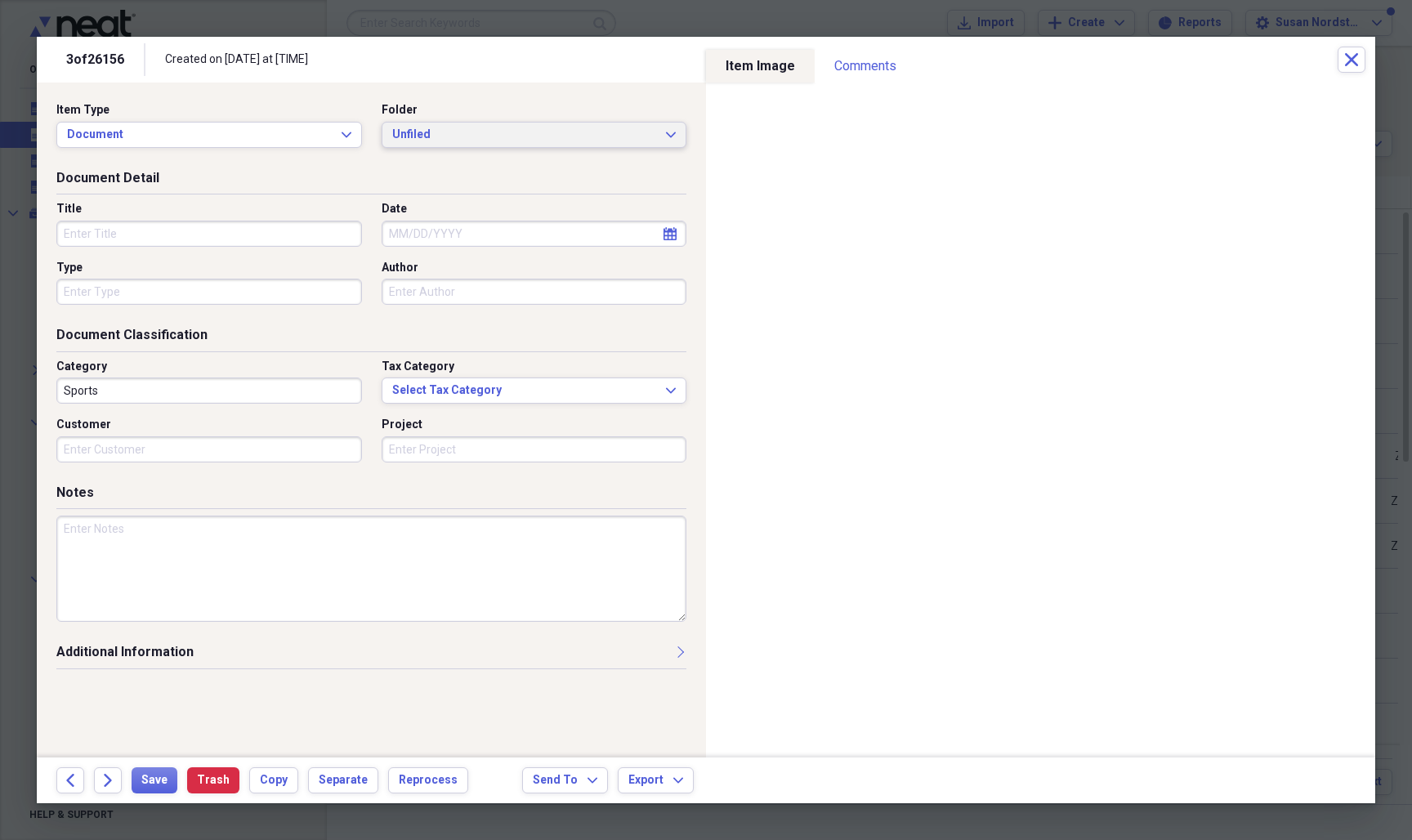 click on "Expand" 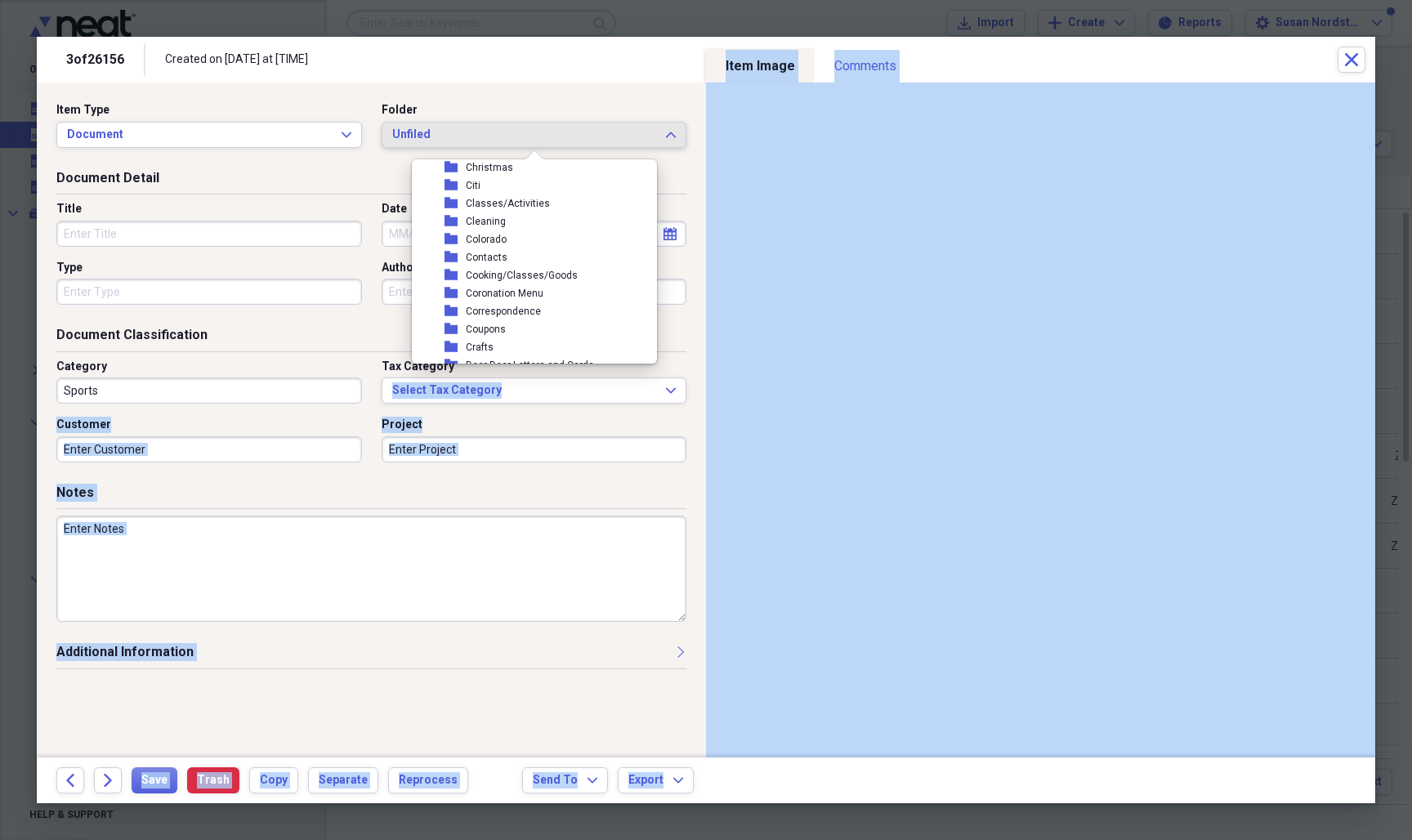 drag, startPoint x: 521, startPoint y: 231, endPoint x: 529, endPoint y: 373, distance: 142.22517 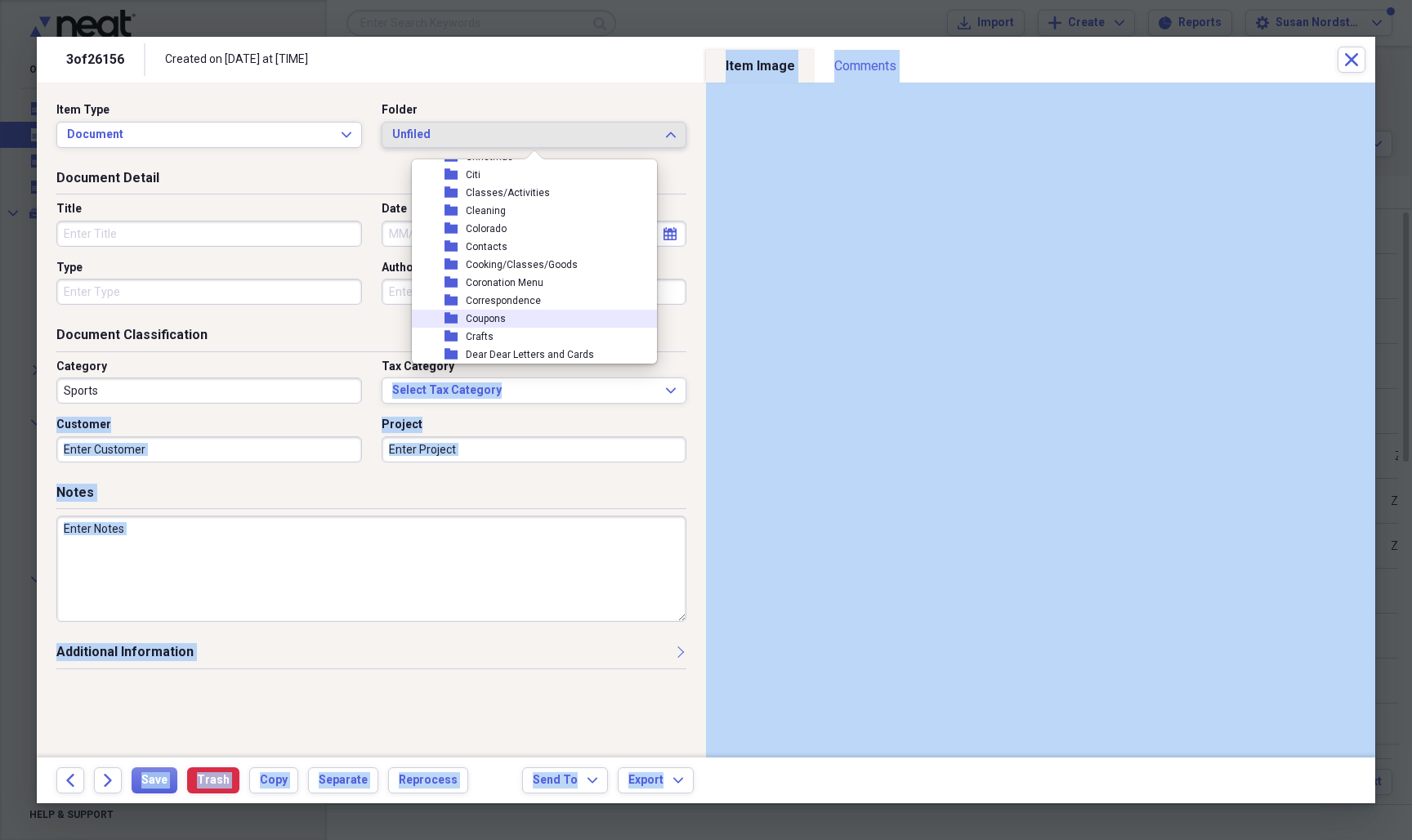 click on "folder Coupons" at bounding box center [528, 319] 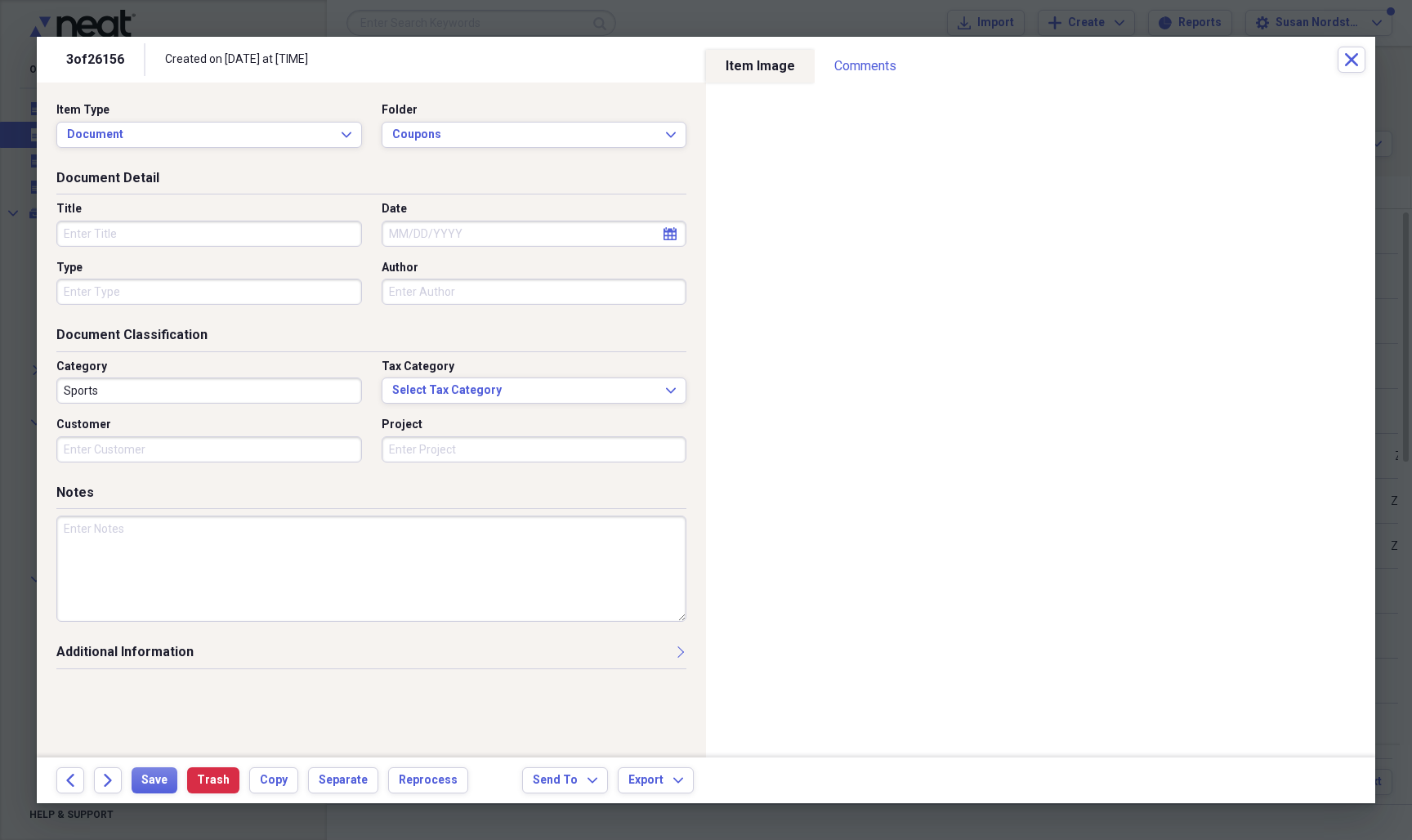 click on "Title" at bounding box center (209, 234) 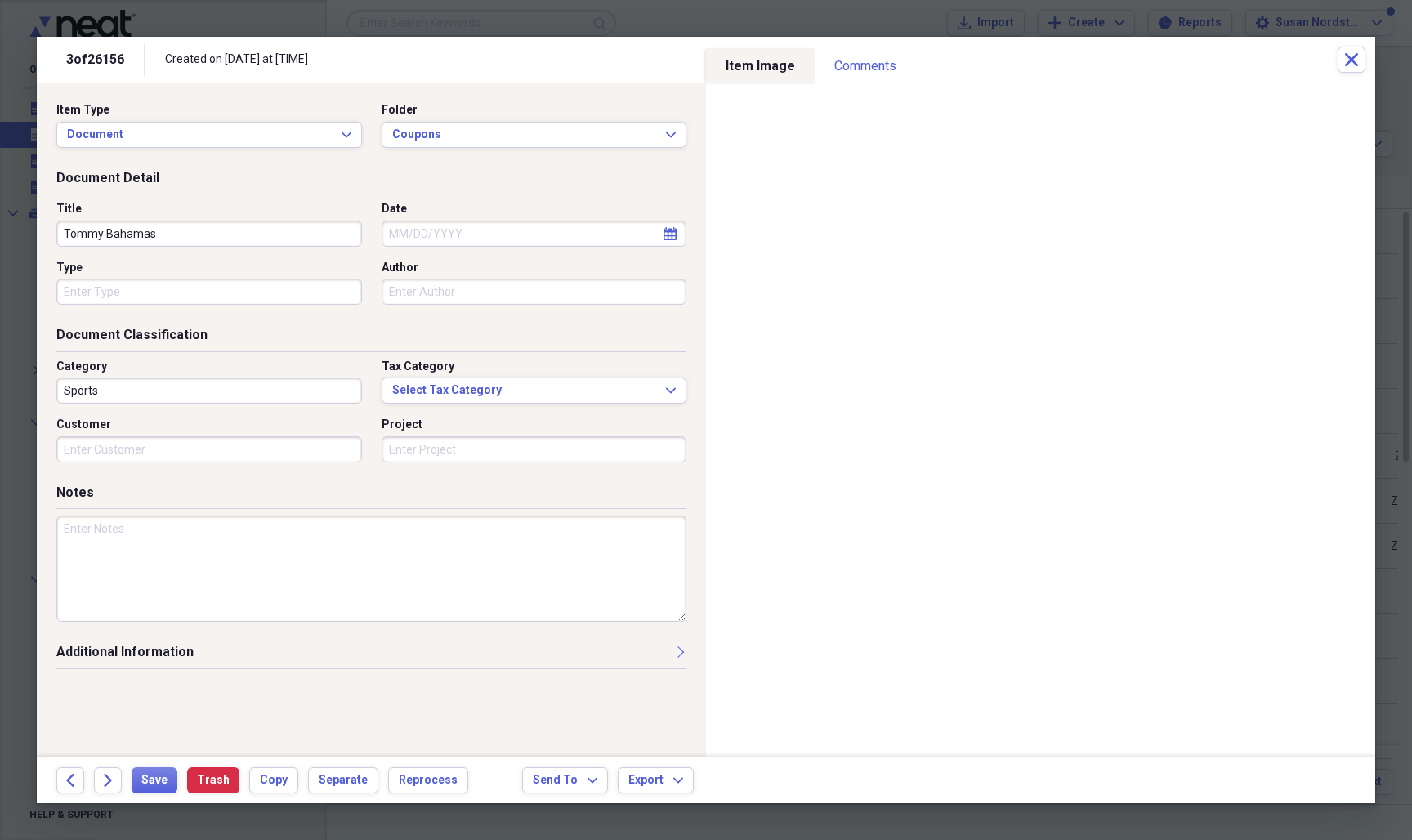 type on "Tommy Bahamas" 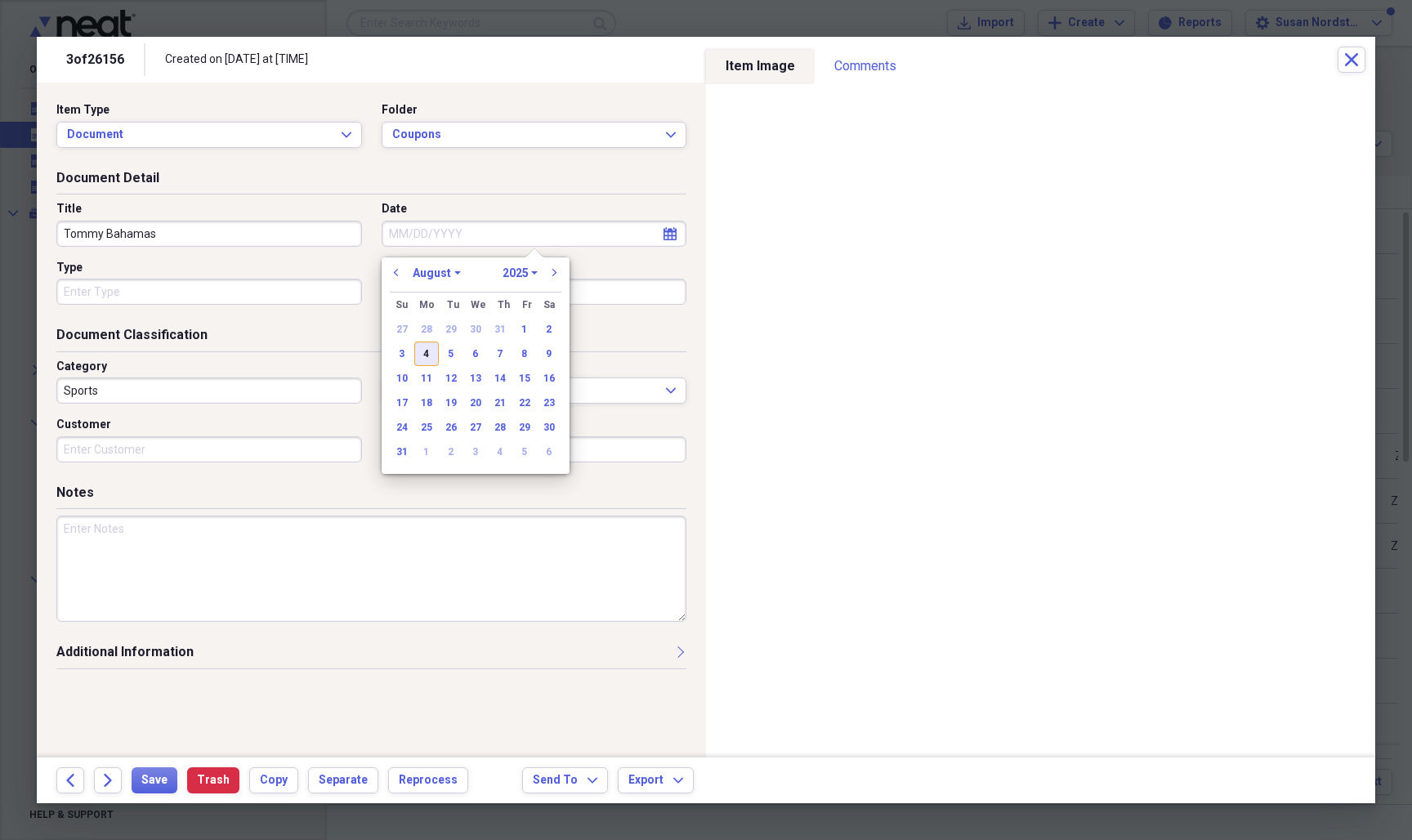 click on "4" at bounding box center (427, 354) 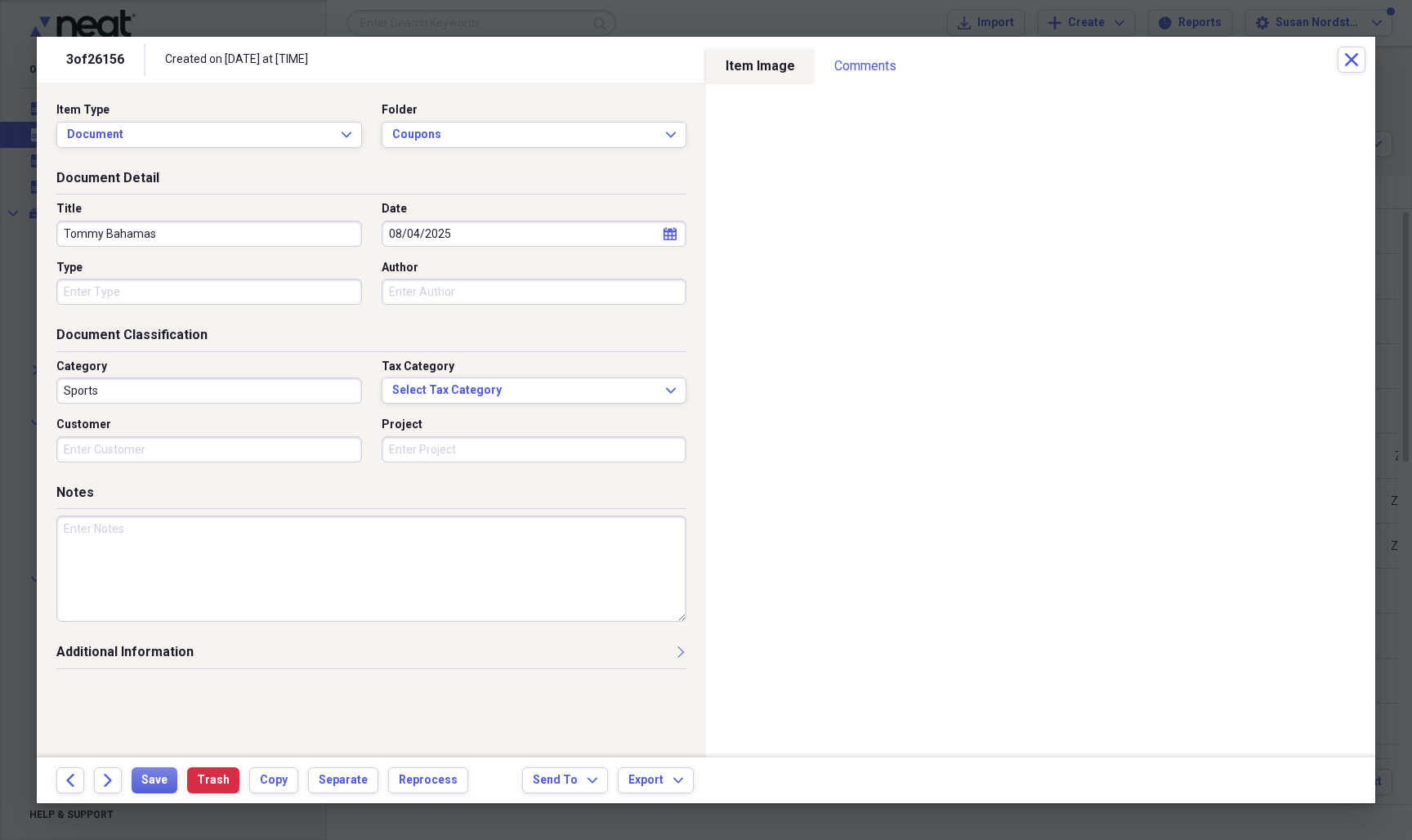 click on "Author" at bounding box center (534, 292) 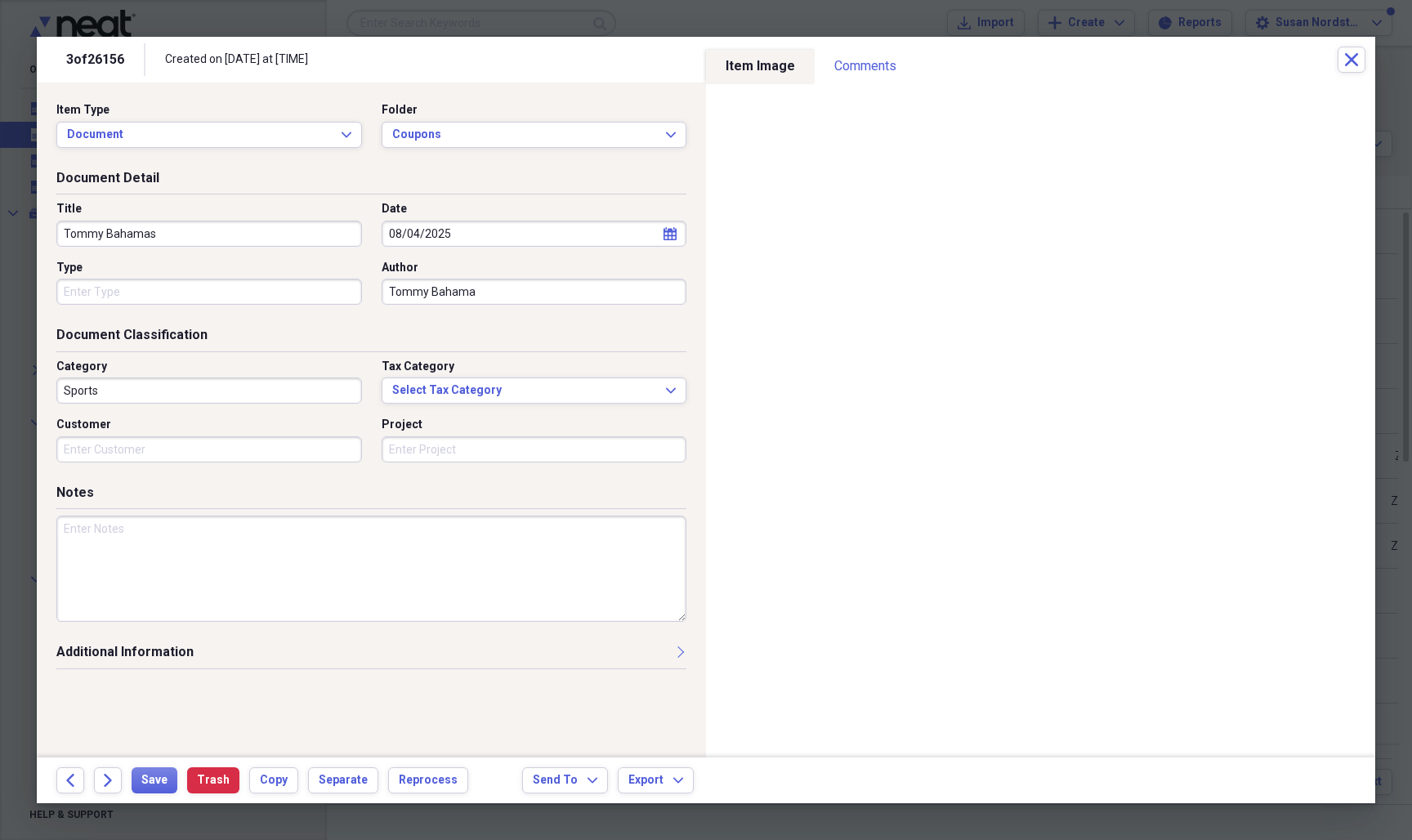 type on "Tommy Bahama" 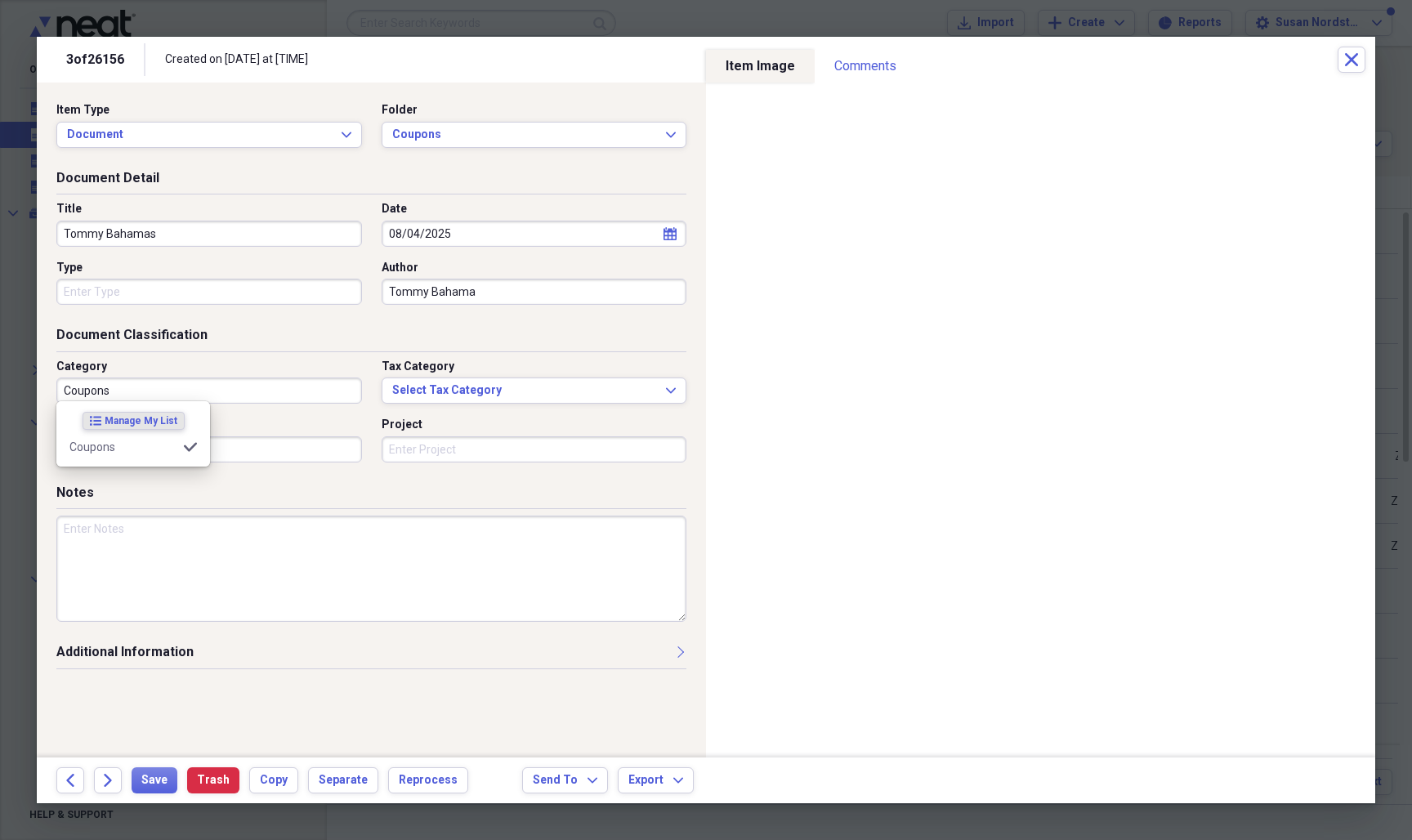 type on "Coupons" 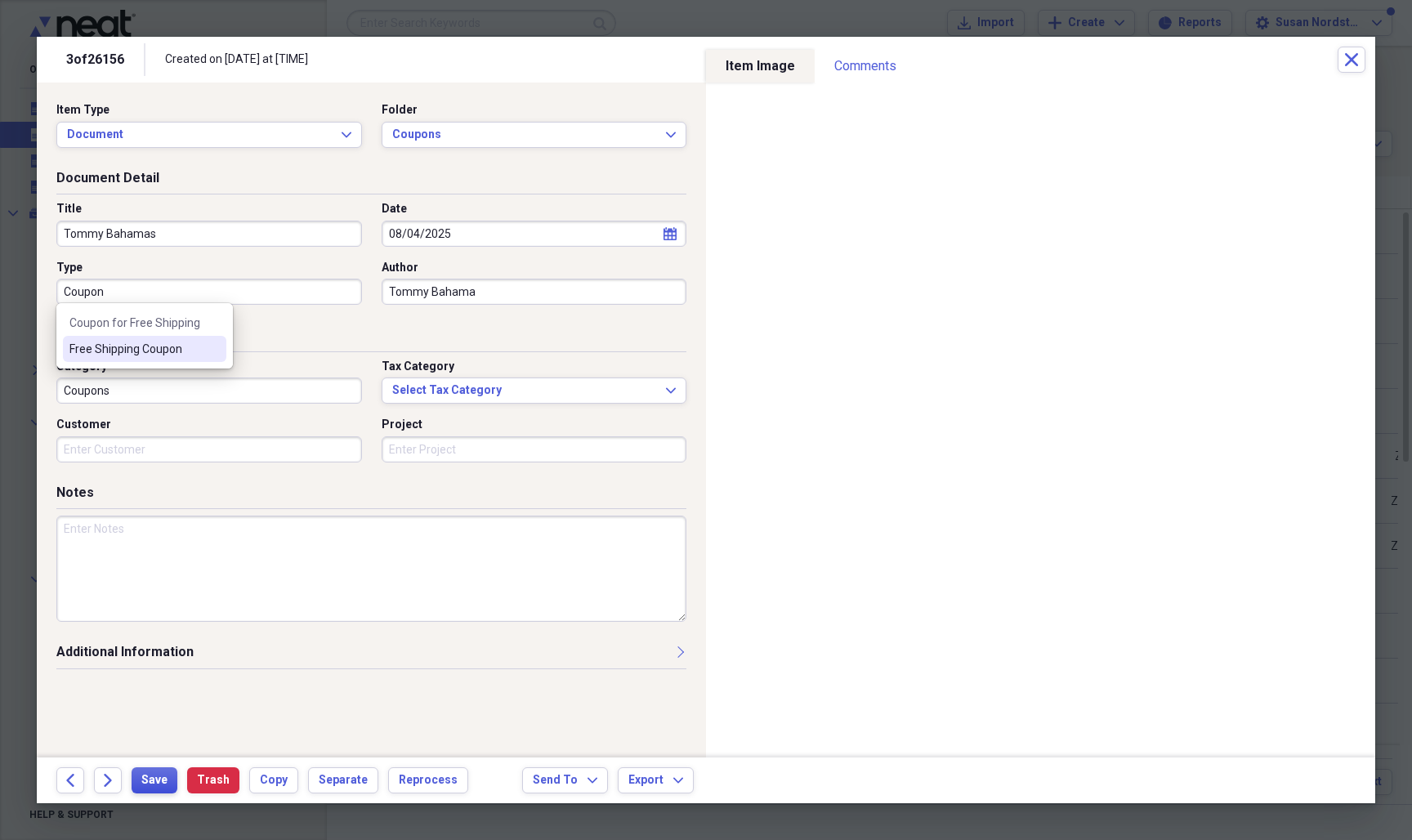 type on "Coupon" 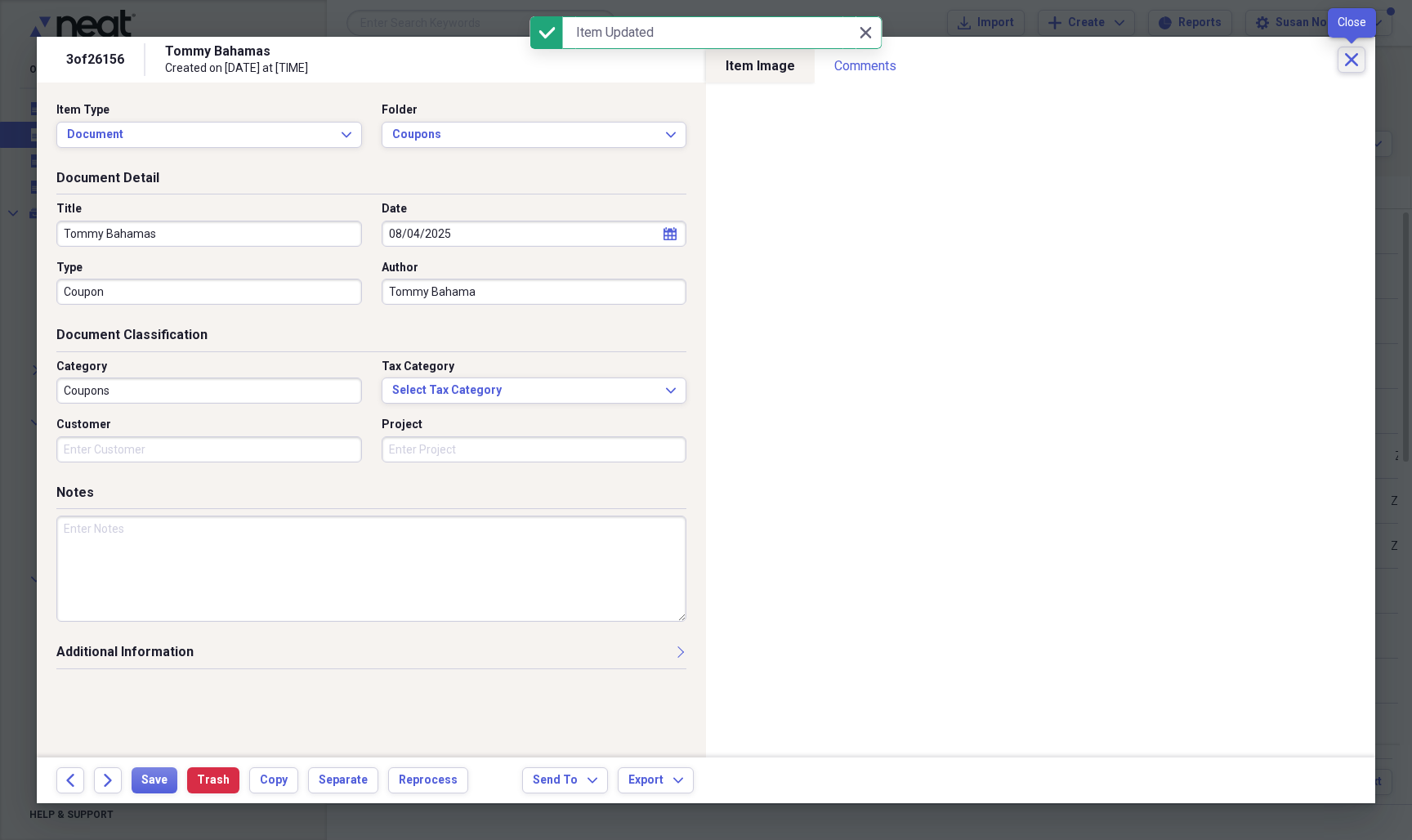 click on "Close" 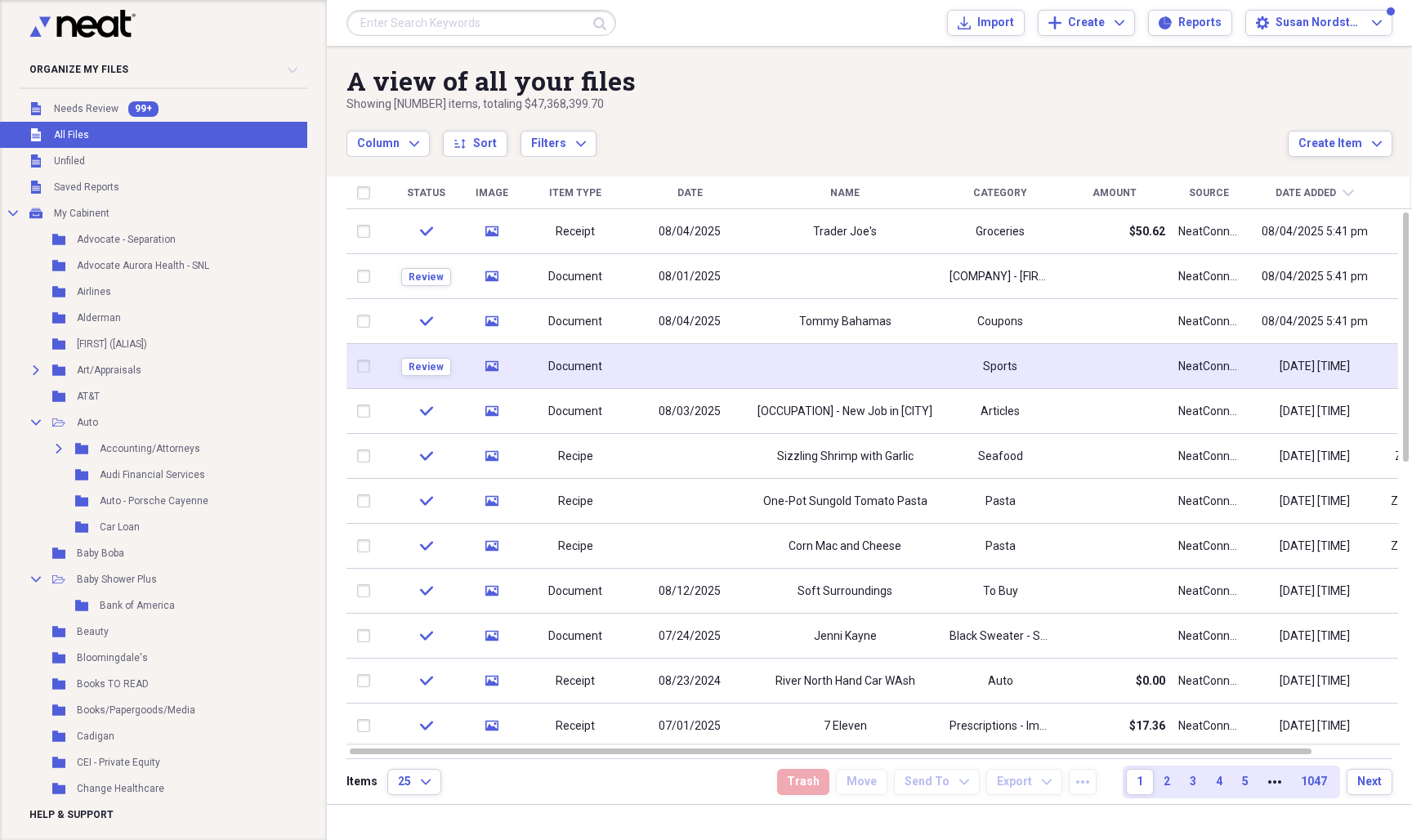 click on "Document" at bounding box center (575, 366) 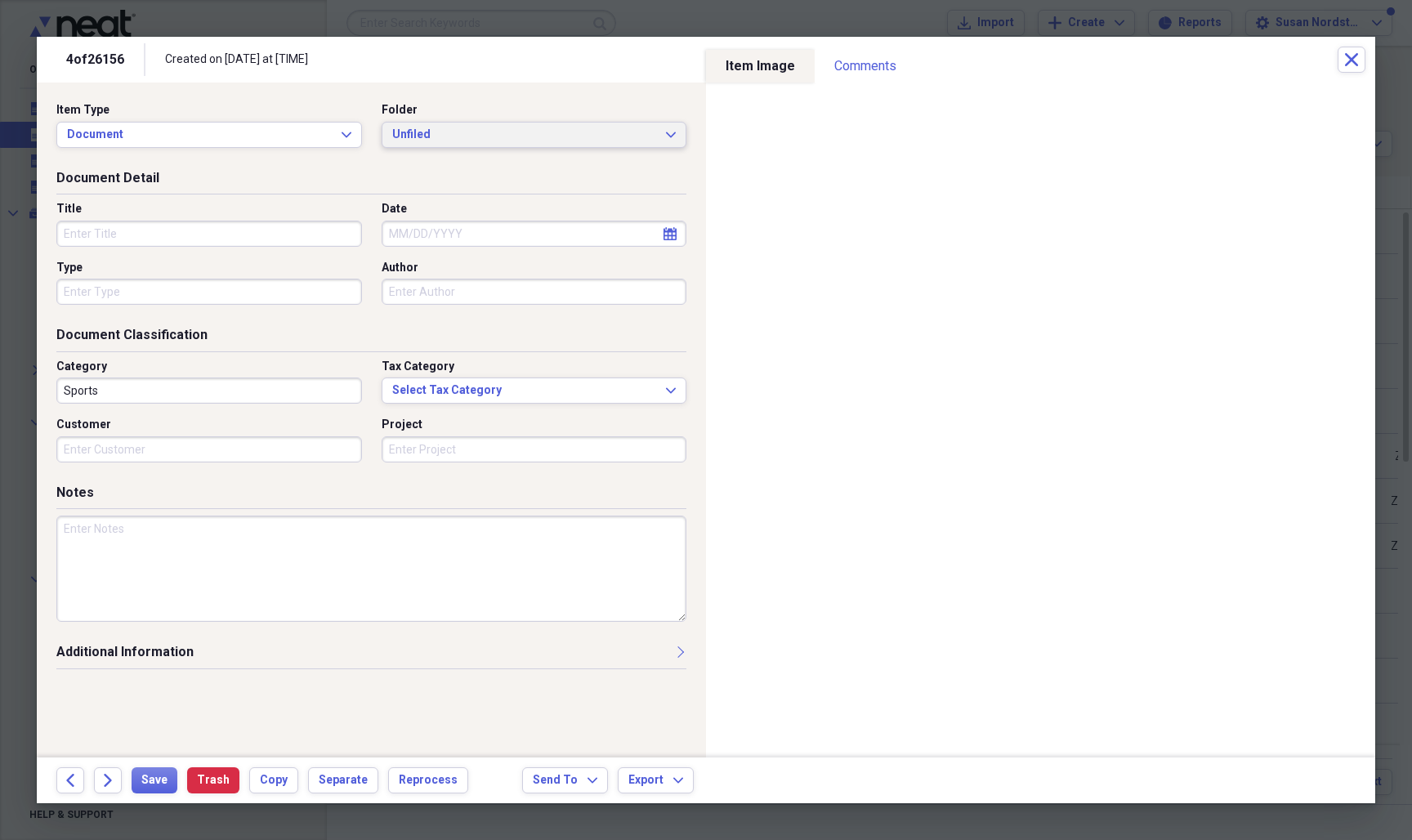 click on "Expand" 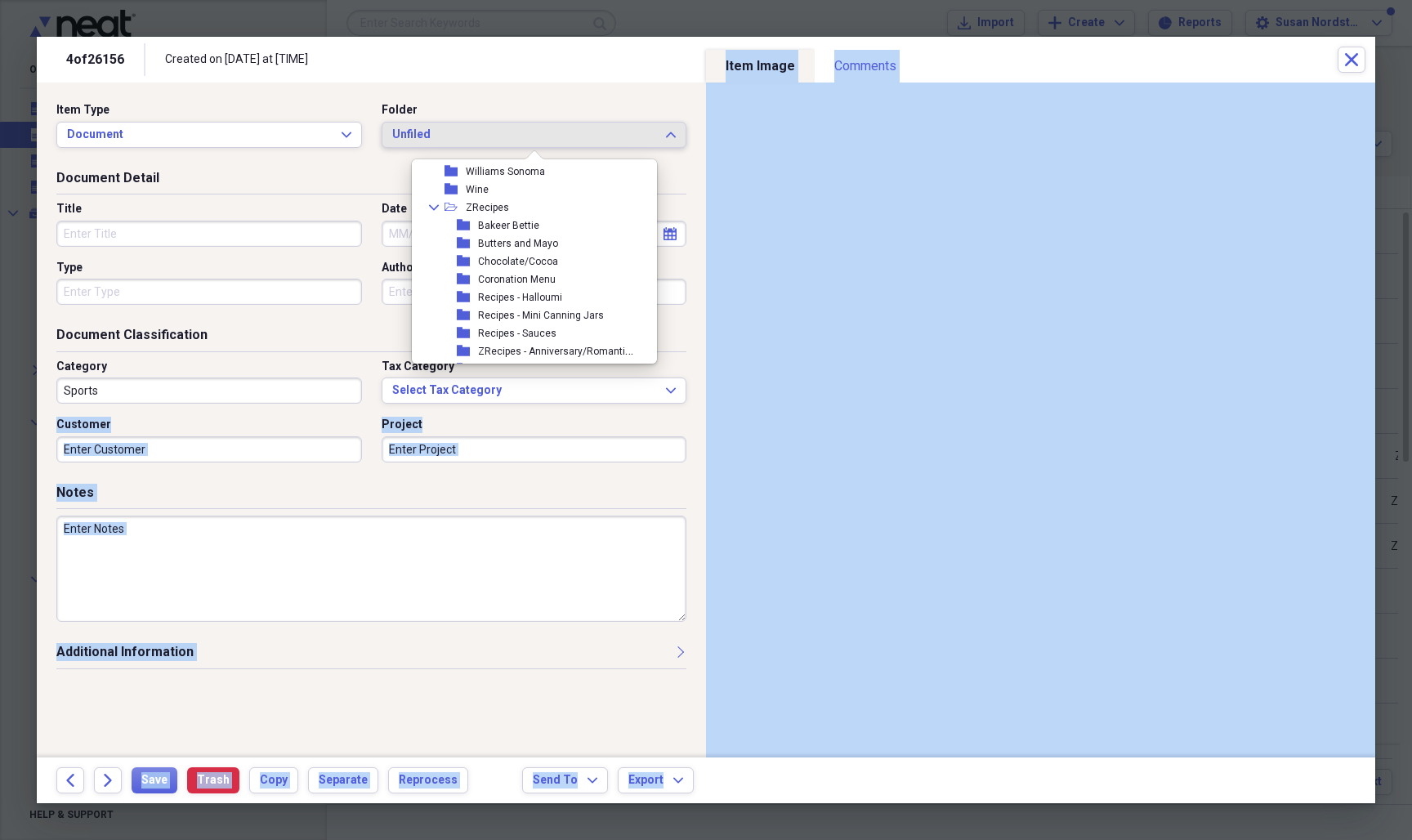 drag, startPoint x: 567, startPoint y: 211, endPoint x: 605, endPoint y: 401, distance: 193.76274 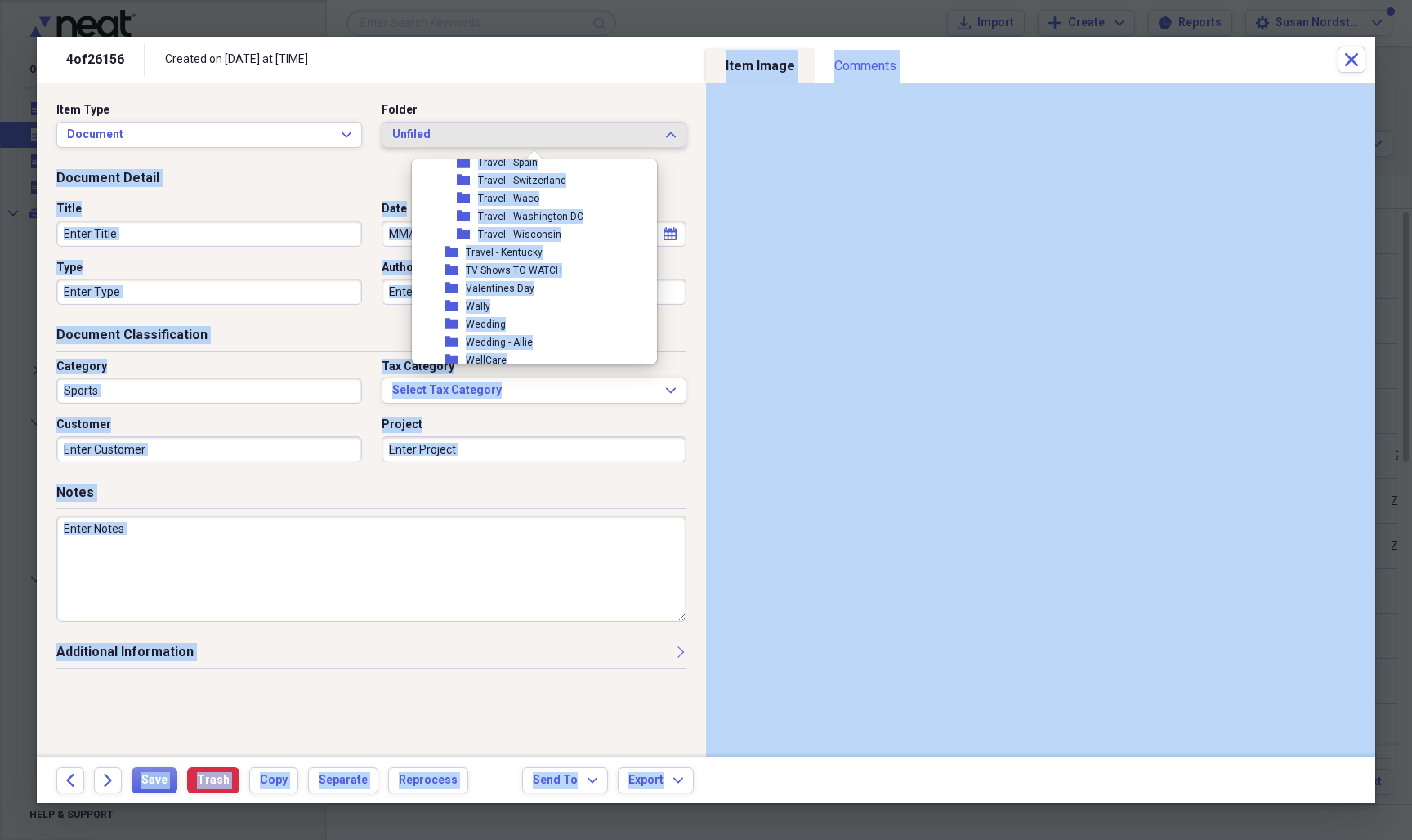 scroll, scrollTop: 3687, scrollLeft: 0, axis: vertical 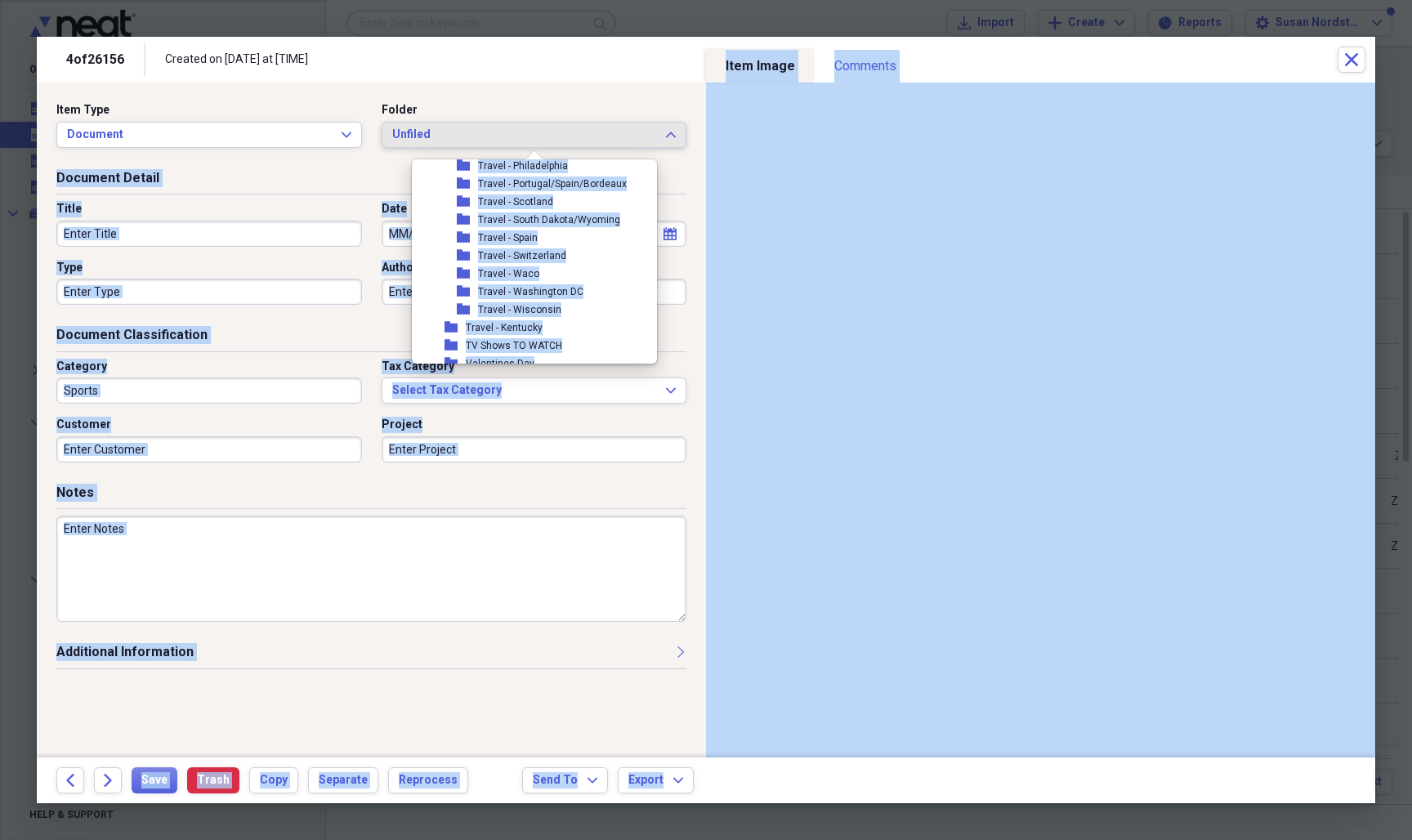 drag, startPoint x: 602, startPoint y: 318, endPoint x: 570, endPoint y: 137, distance: 183.807 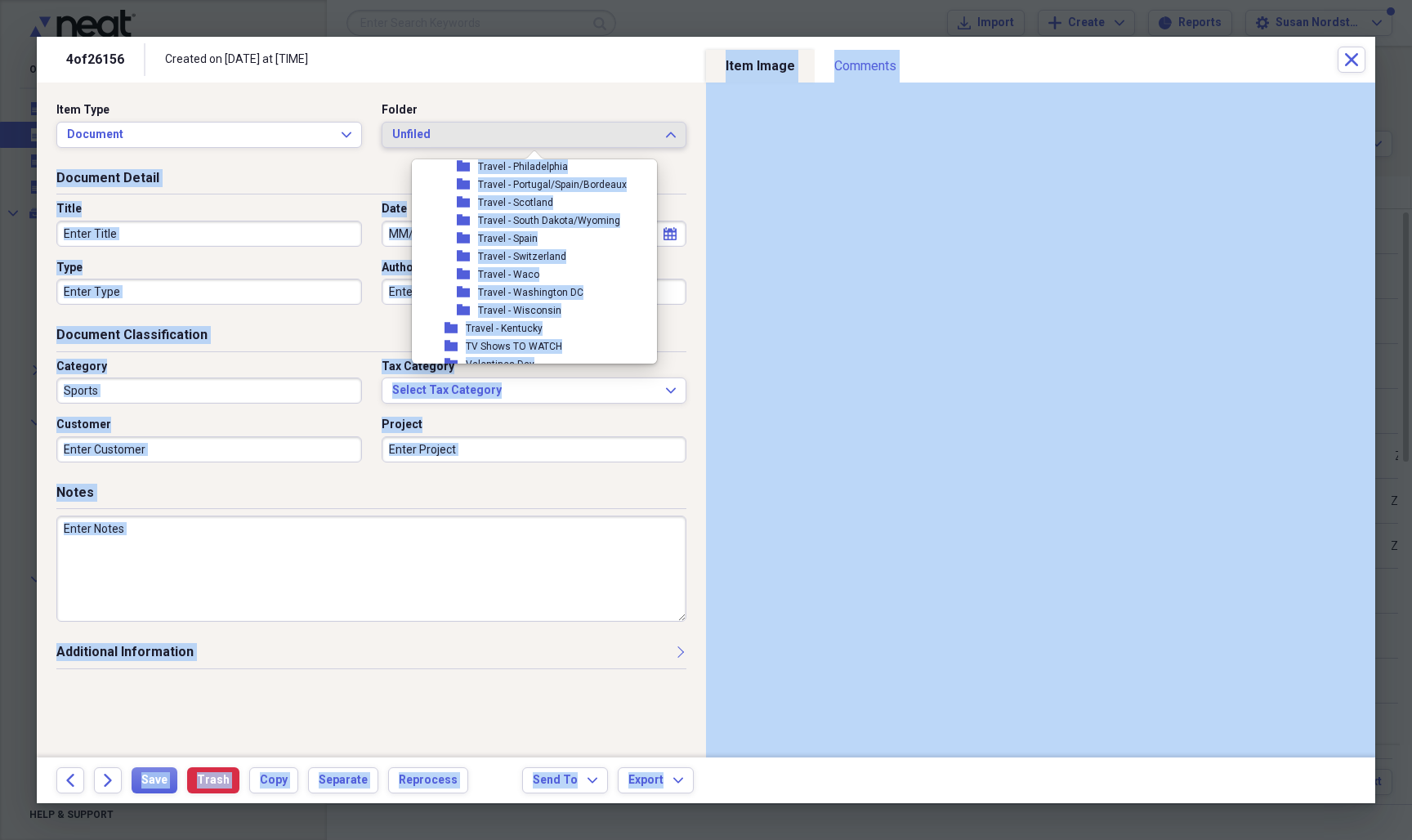 click on "Organize My Files 99+ Collapse Unfiled Needs Review 99+ Unfiled All Files Unfiled Unfiled Unfiled Saved Reports Collapse My Cabinet My Cabinent Add Folder Folder Advocate - Separation Add Folder Folder Advocate Aurora Health - SNL Add Folder Folder Airlines Add Folder Folder Alderman Add Folder Folder Alexandra (Allie) Add Folder Expand Folder Art/Appraisals Add Folder Folder AT&T Add Folder Collapse Open Folder Auto Add Folder Expand Folder Accounting/Attorneys Add Folder Folder Audi Financial Services Add Folder Folder Auto - Porsche Cayenne Add Folder Folder Car Loan Add Folder Folder Baby Boba Add Folder Collapse Open Folder Baby Shower Plus Add Folder Folder Bank of America Add Folder Folder Beauty Add Folder Folder Bloomingdale's Add Folder Folder Books TO READ Add Folder Folder Books/Papergoods/Media Add Folder Folder Cadigan Add Folder Folder CEI - Private Equity Add Folder Folder Change Healthcare Add Folder Folder Charge Cards - Other Add Folder Folder Charity/Donation Add Folder Folder Chase - 4838" at bounding box center [706, 420] 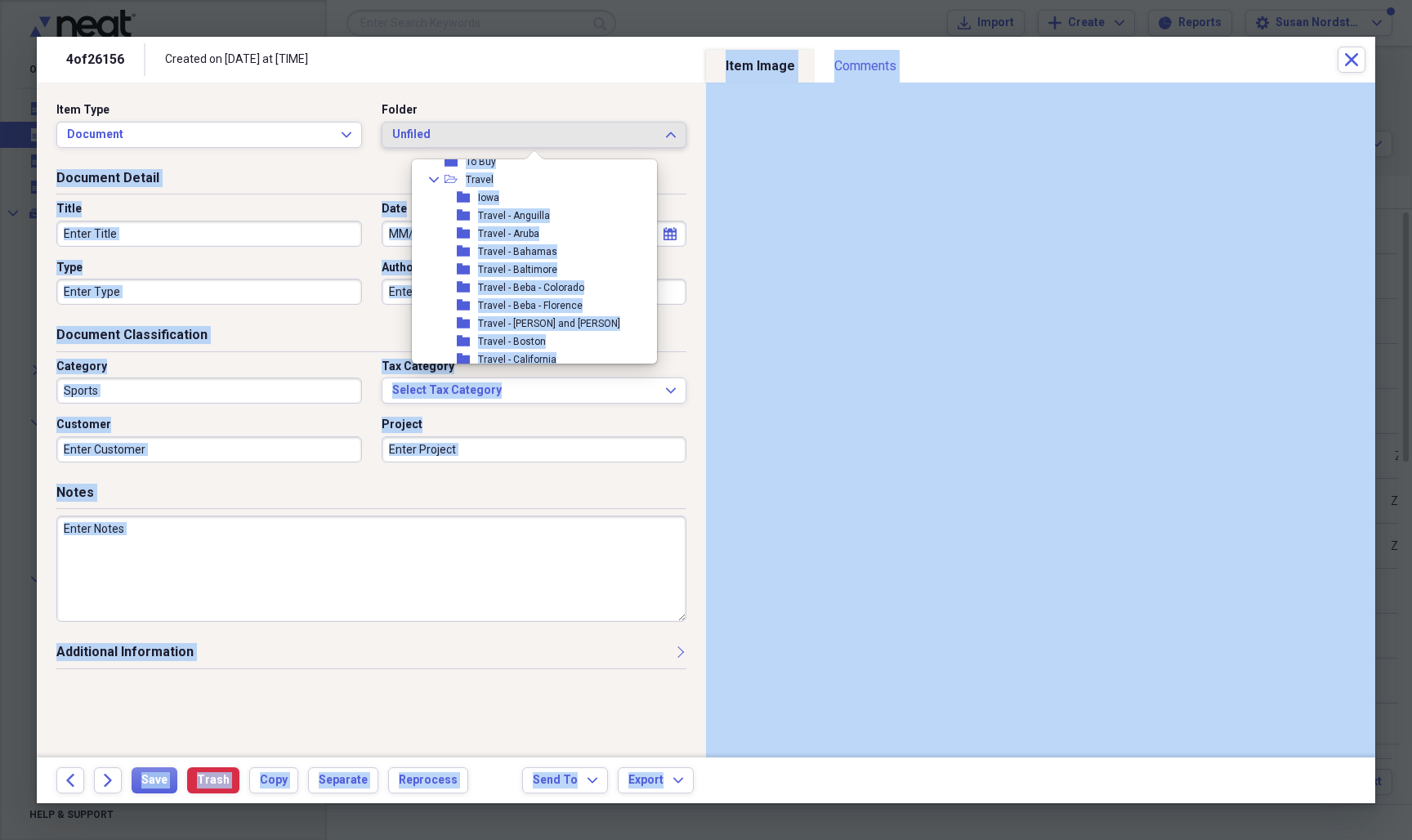scroll, scrollTop: 3139, scrollLeft: 0, axis: vertical 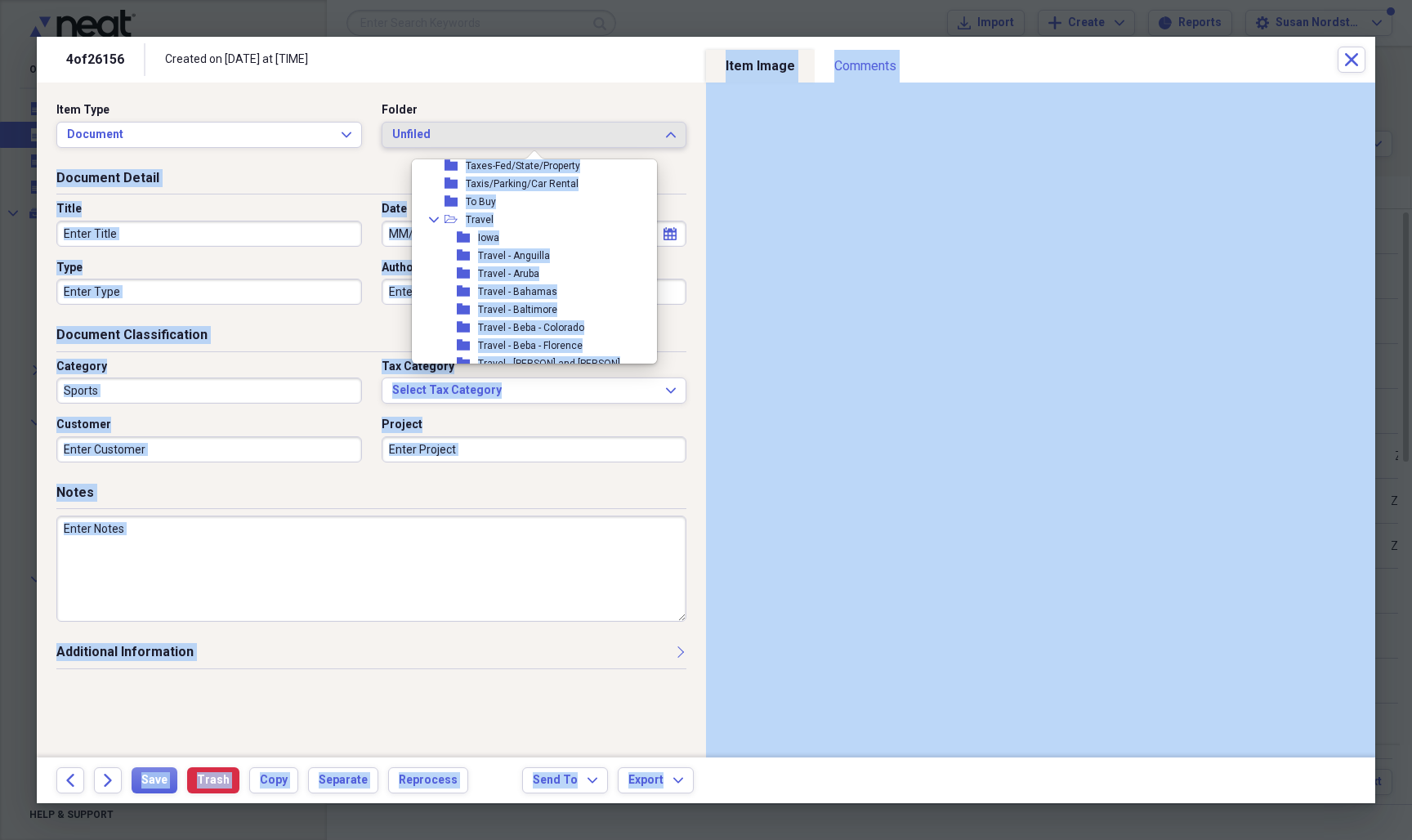 drag, startPoint x: 552, startPoint y: 237, endPoint x: 542, endPoint y: 145, distance: 92.54188 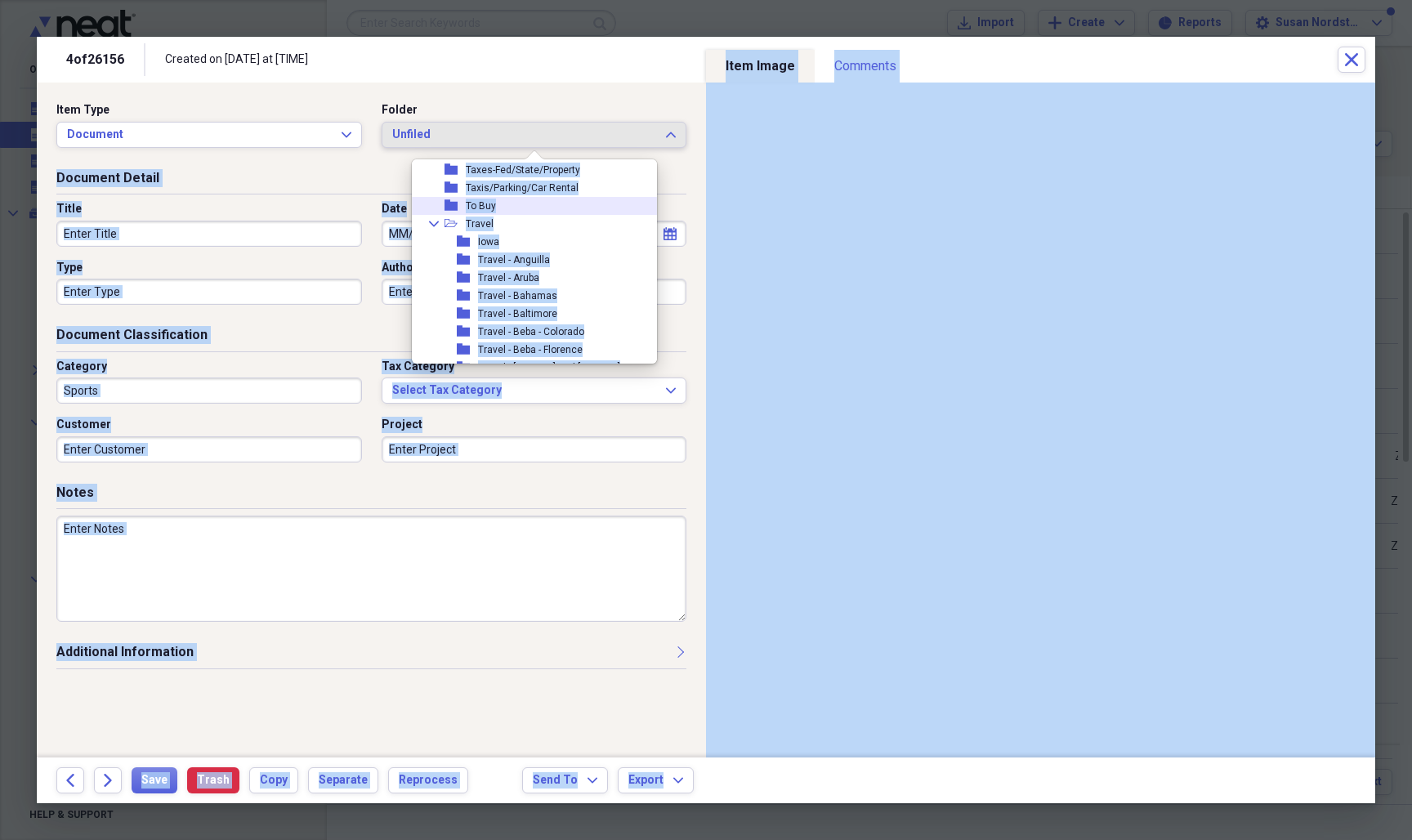 click on "folder To Buy" at bounding box center [528, 206] 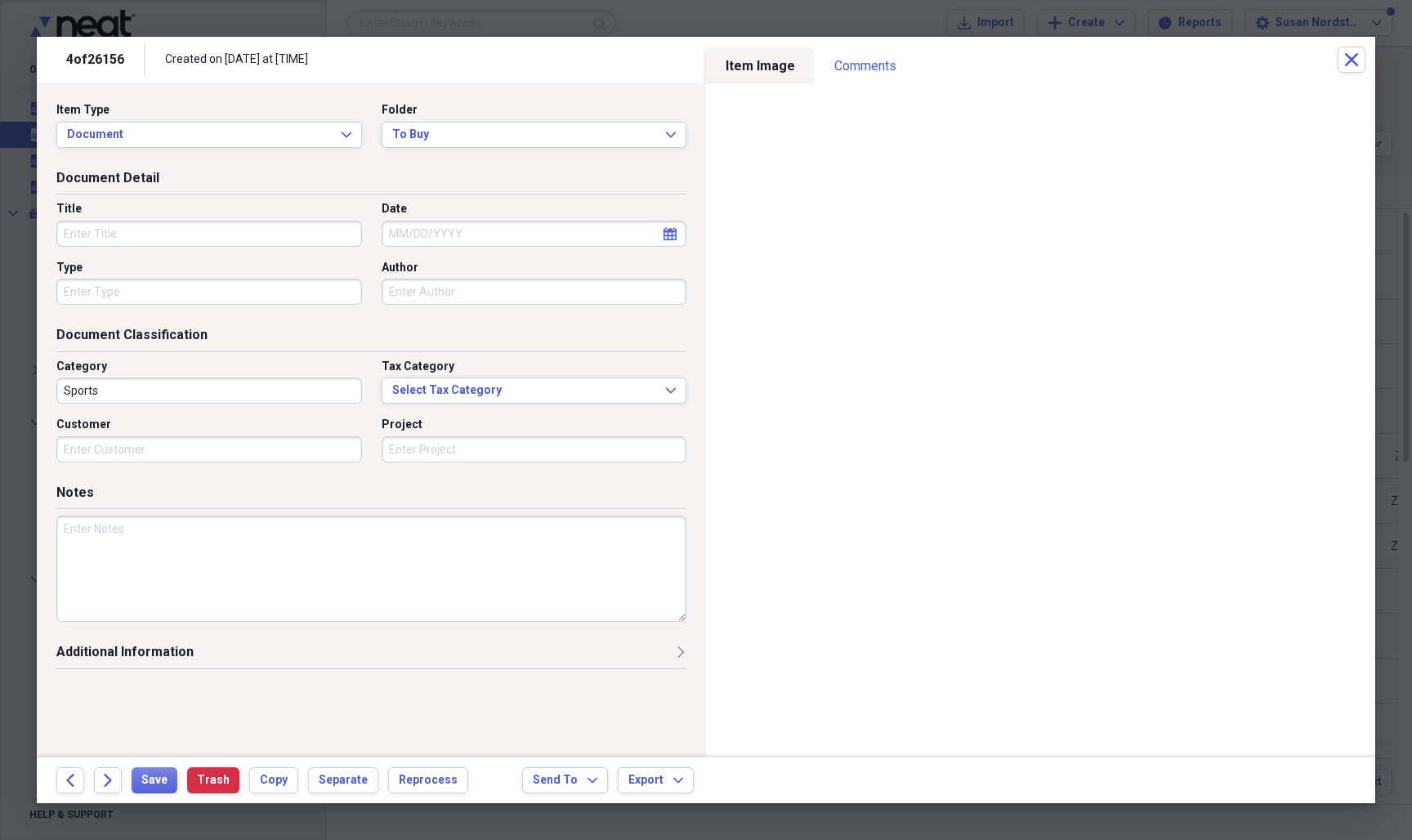 click on "Title" at bounding box center (209, 234) 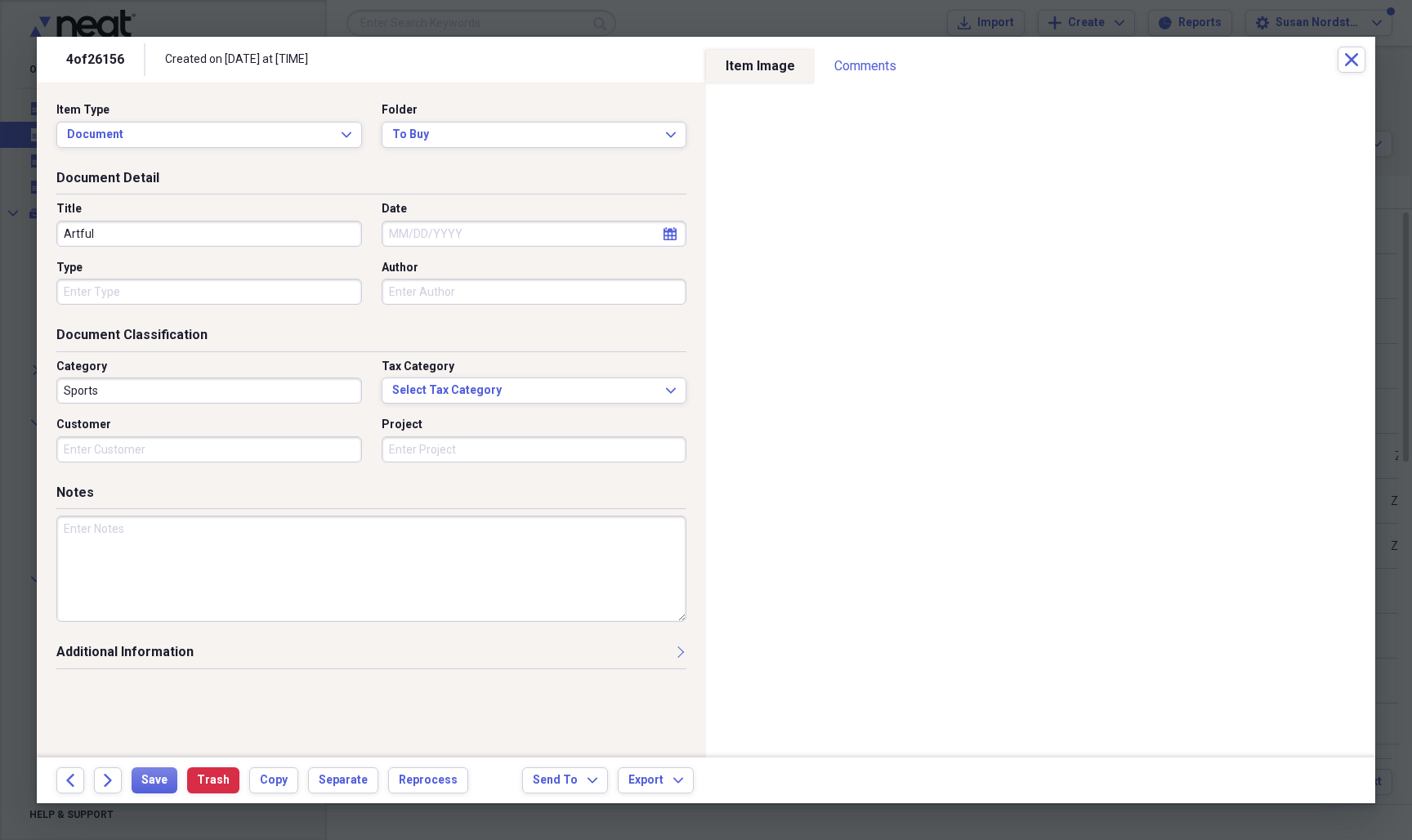 click on "Artful" at bounding box center (209, 234) 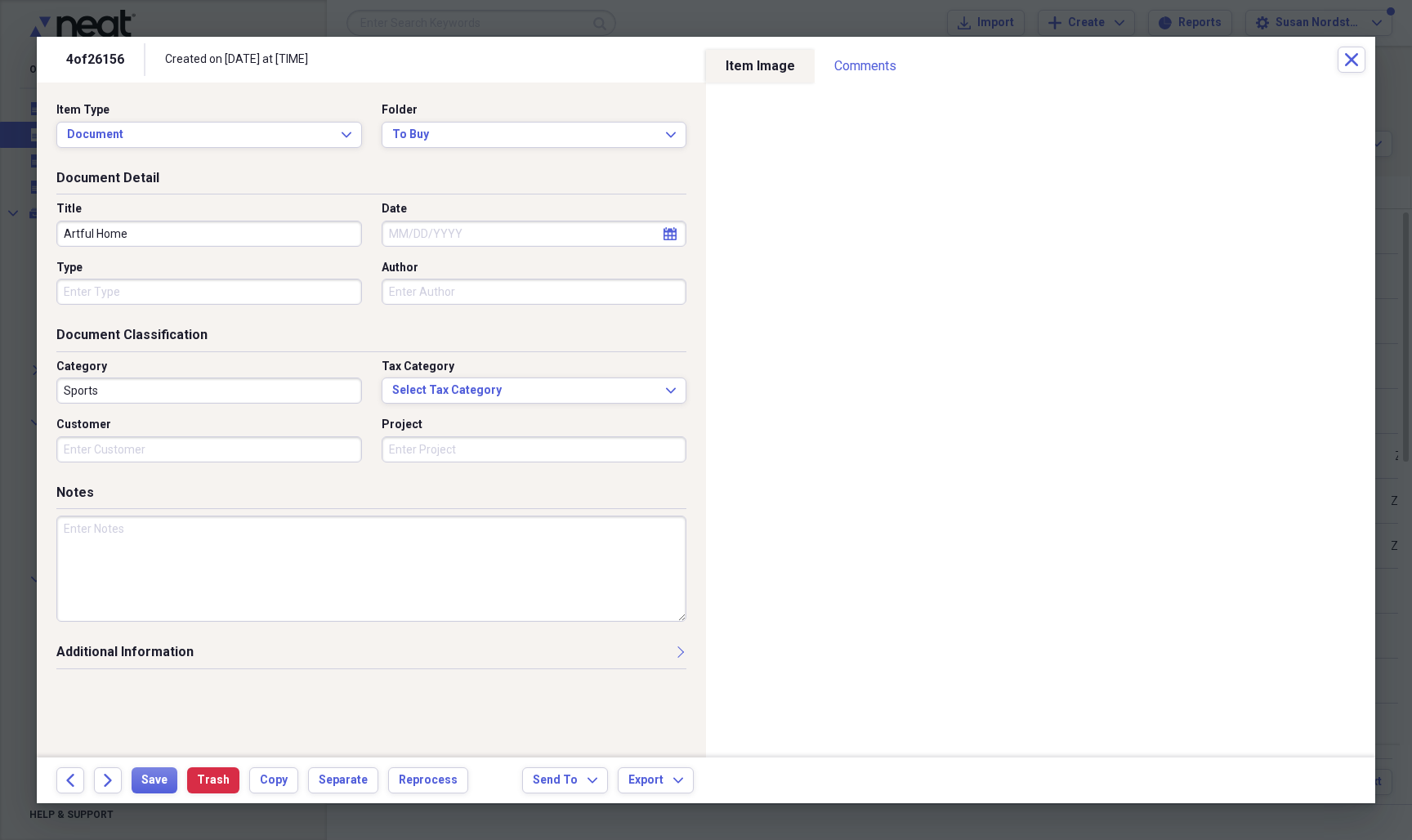 type on "Artful Home" 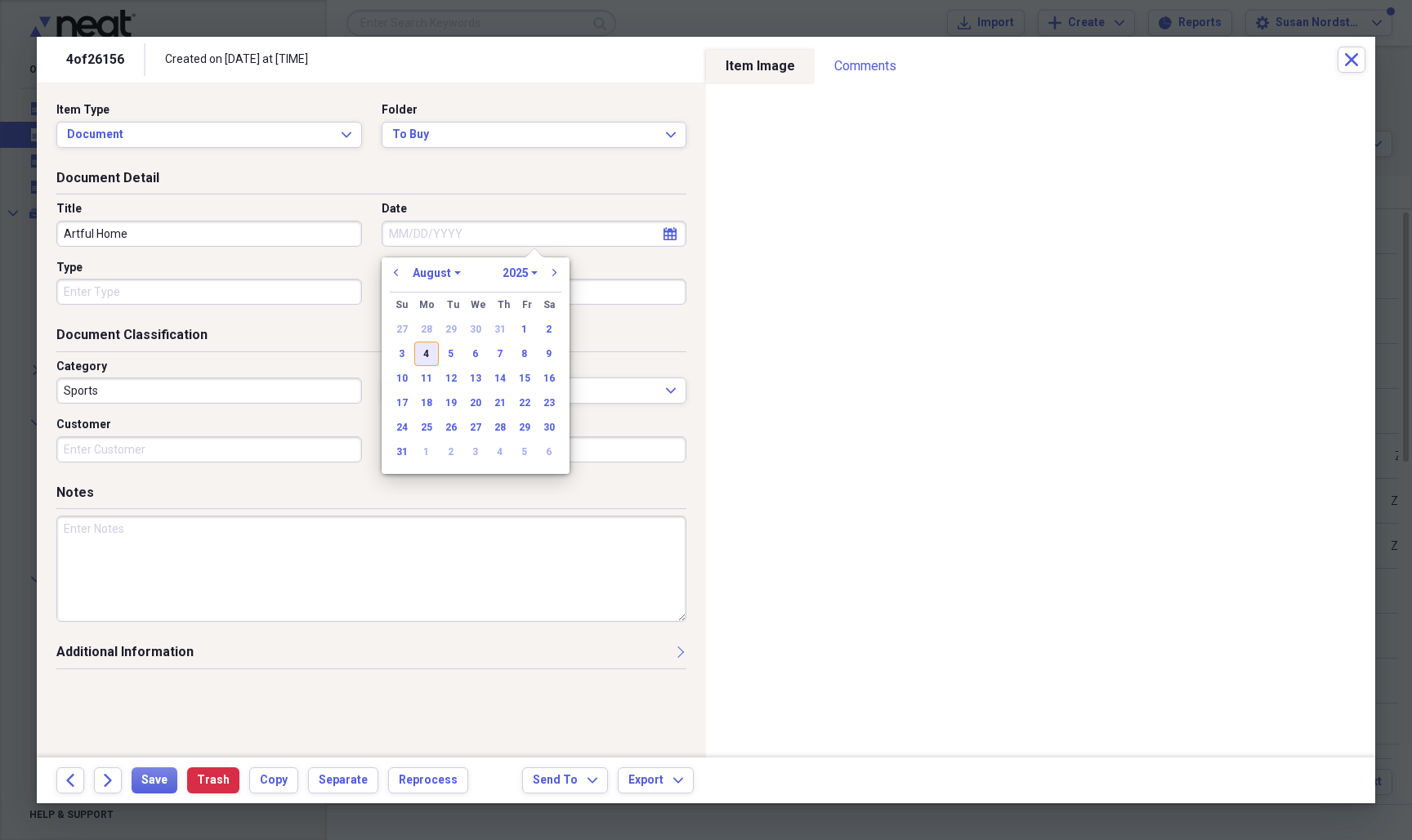 click on "4" at bounding box center (427, 354) 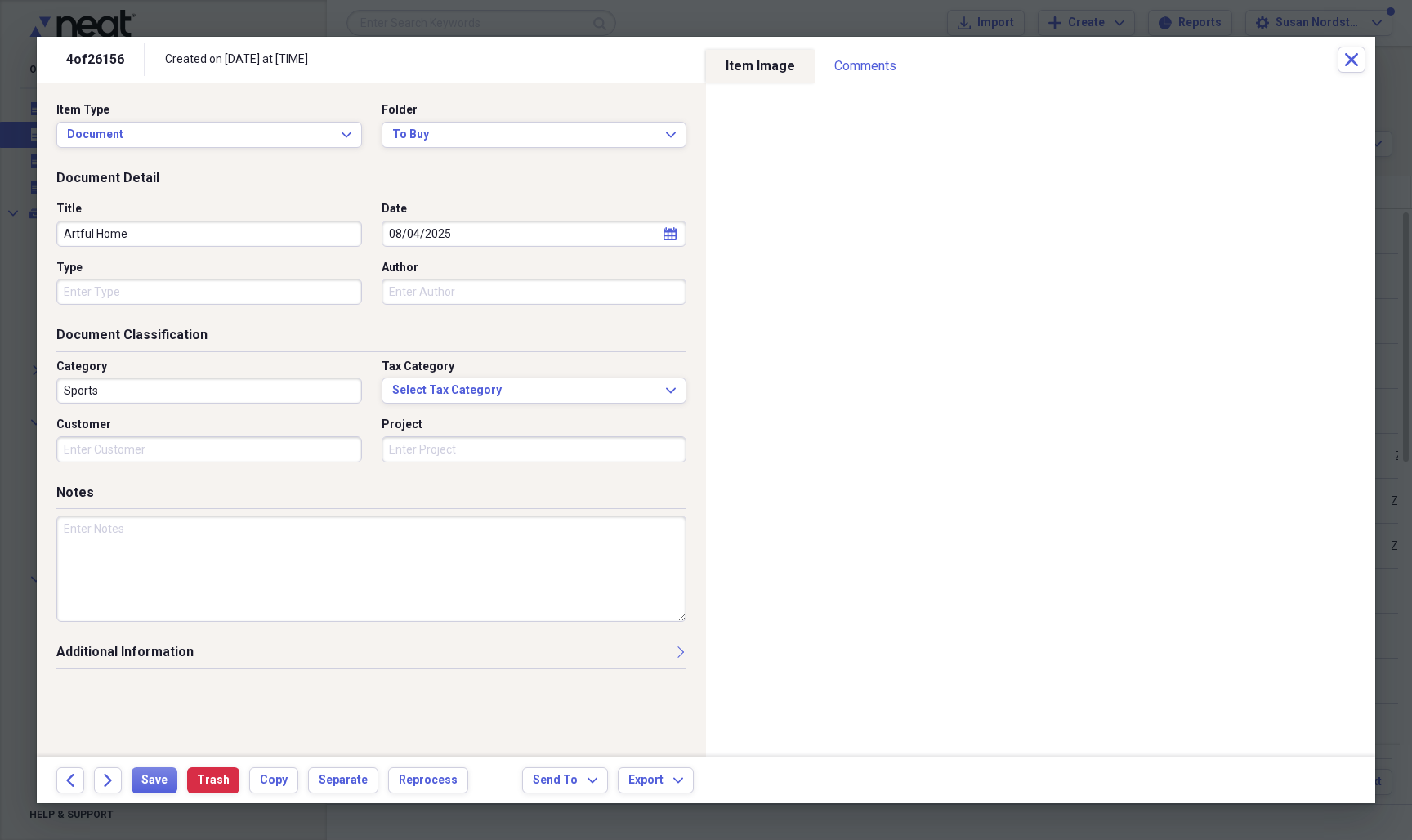 click on "Type" at bounding box center [209, 292] 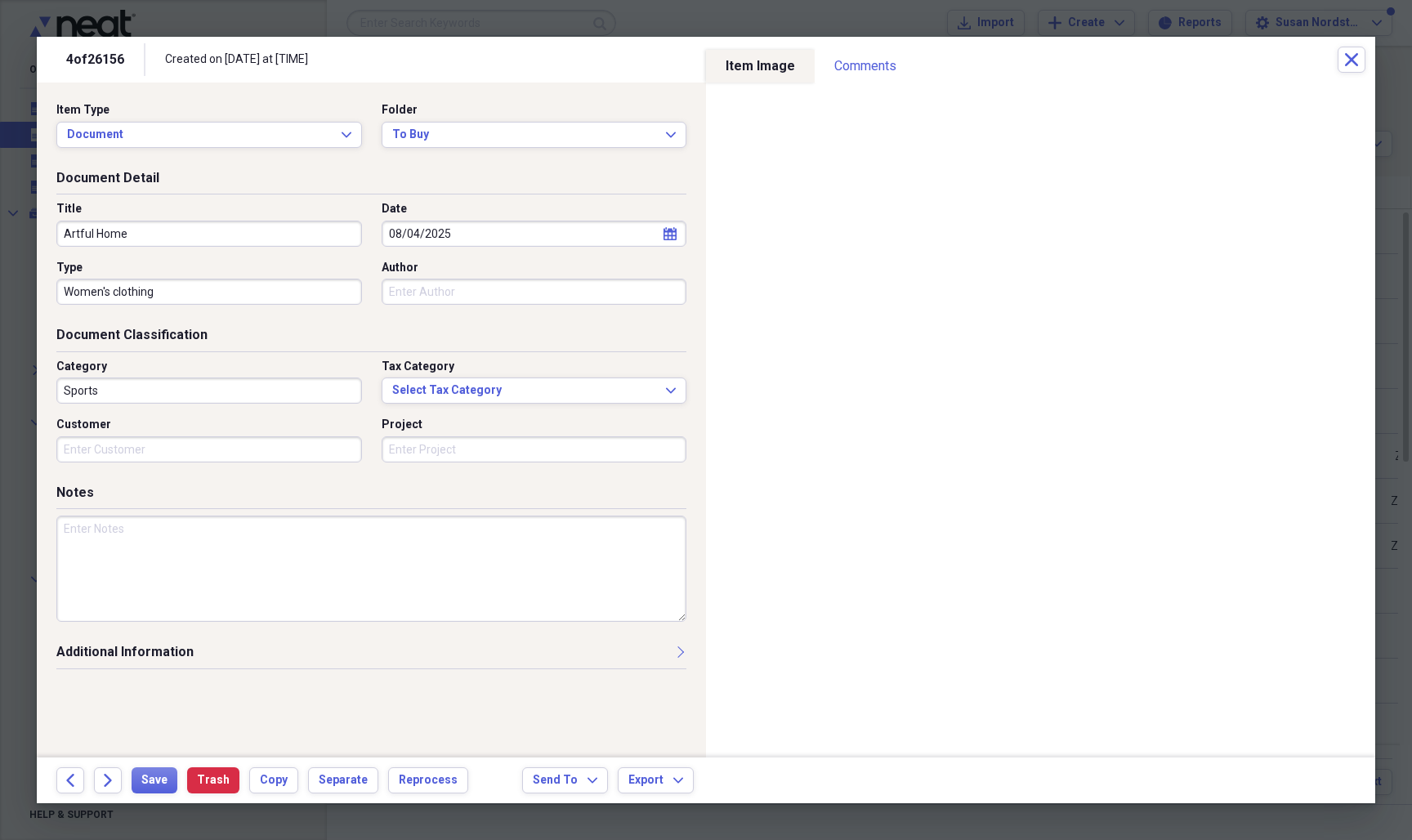 type on "Women's clothing" 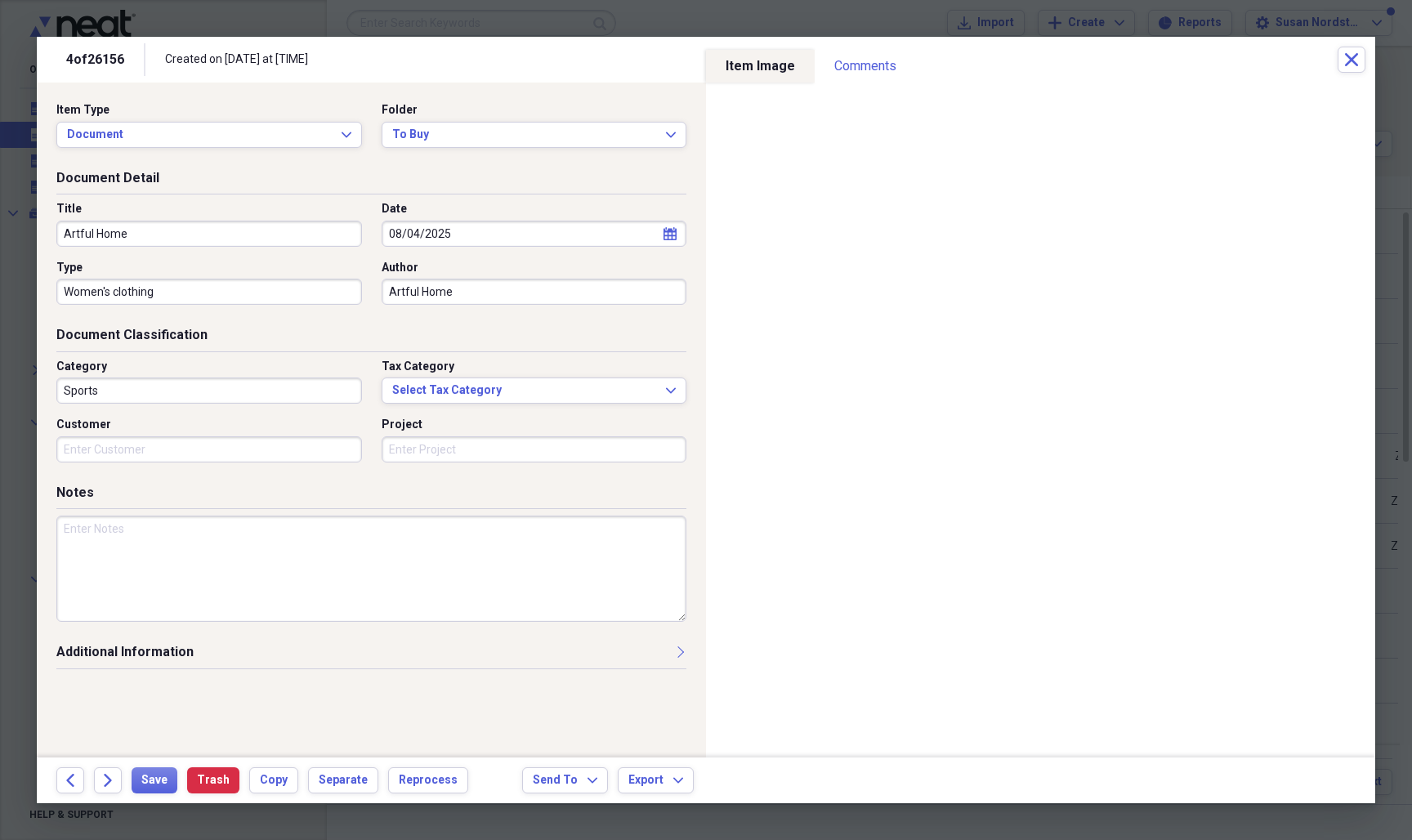 type on "Artful Home" 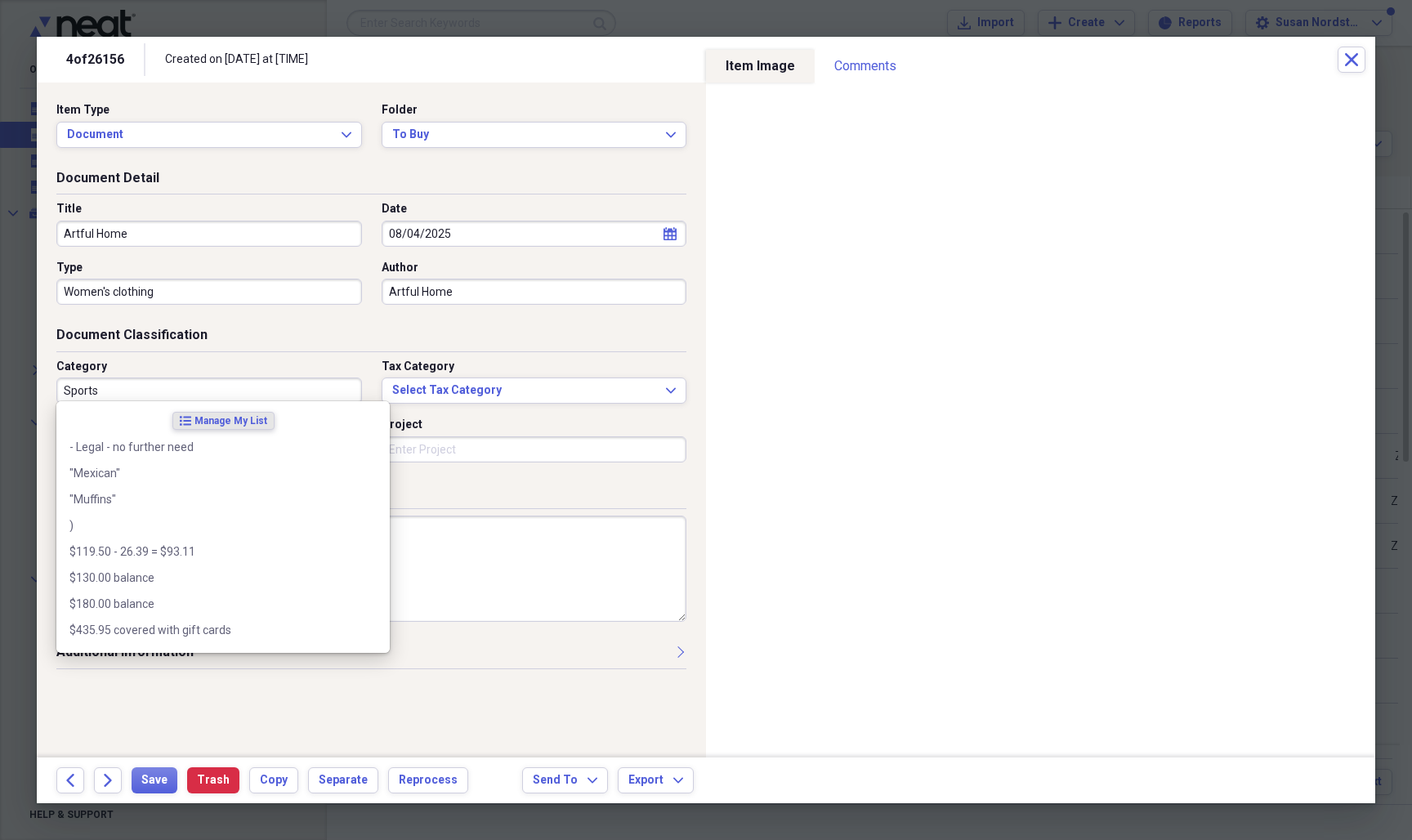 click on "Sports" at bounding box center [209, 391] 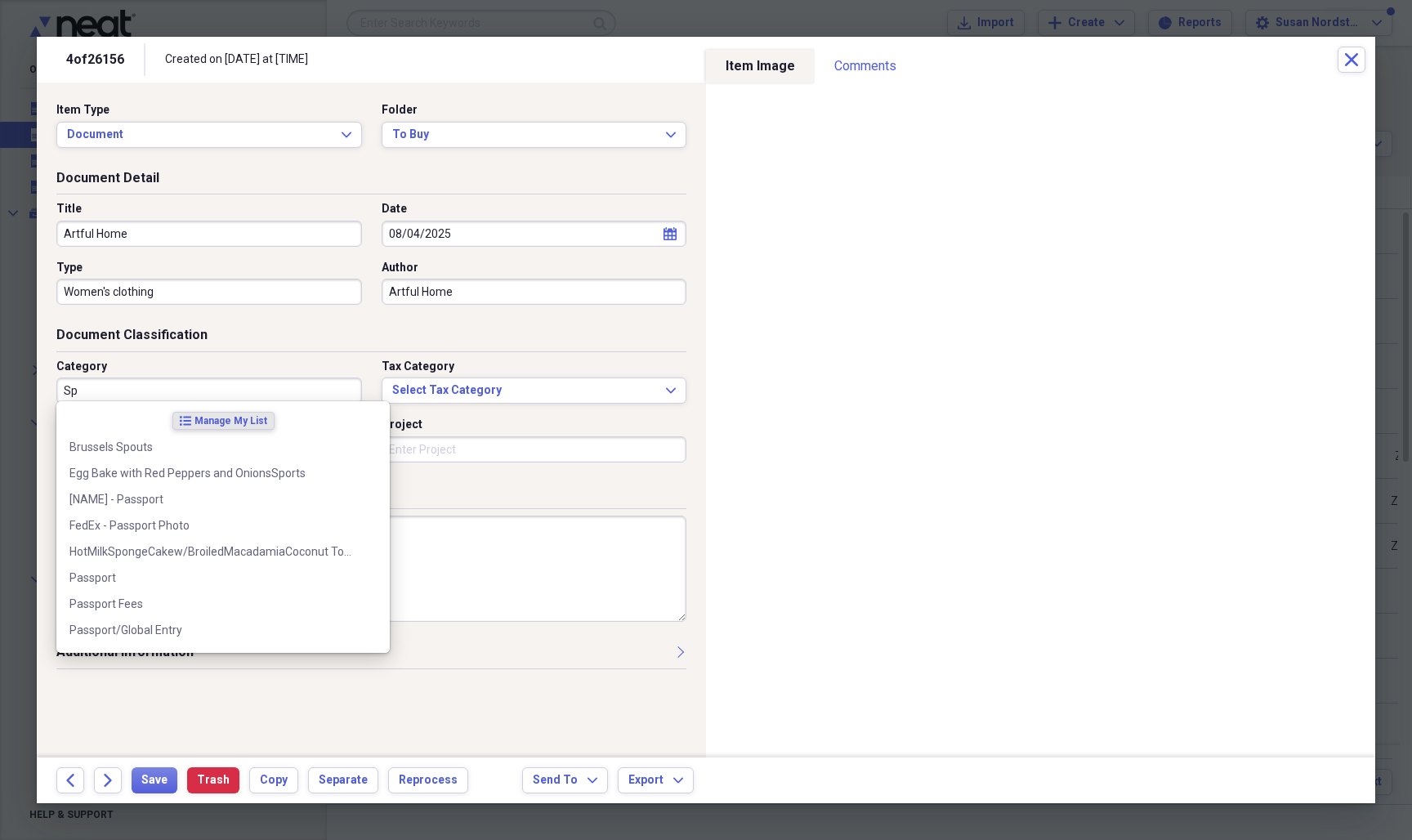 type on "S" 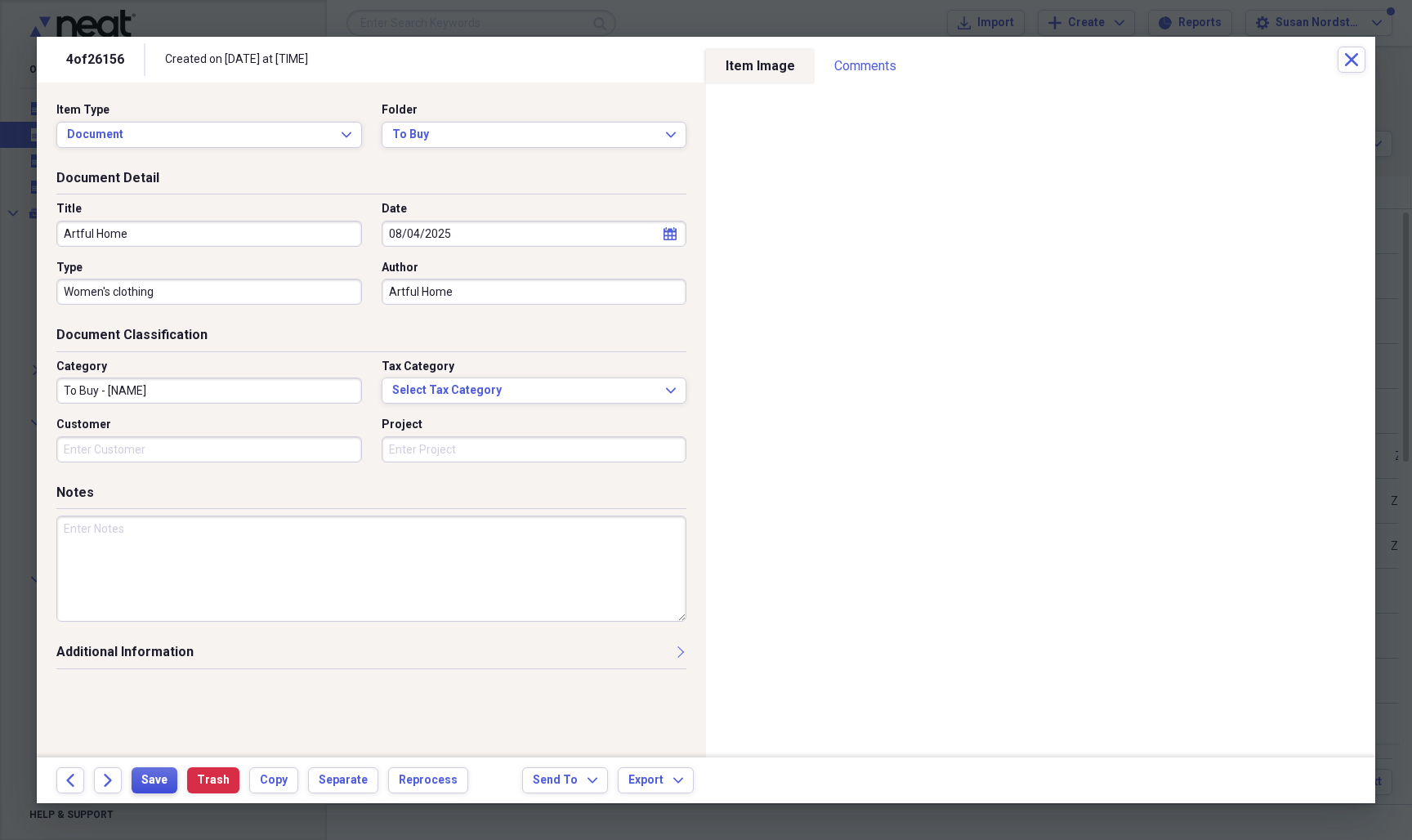 type on "To Buy - [NAME]" 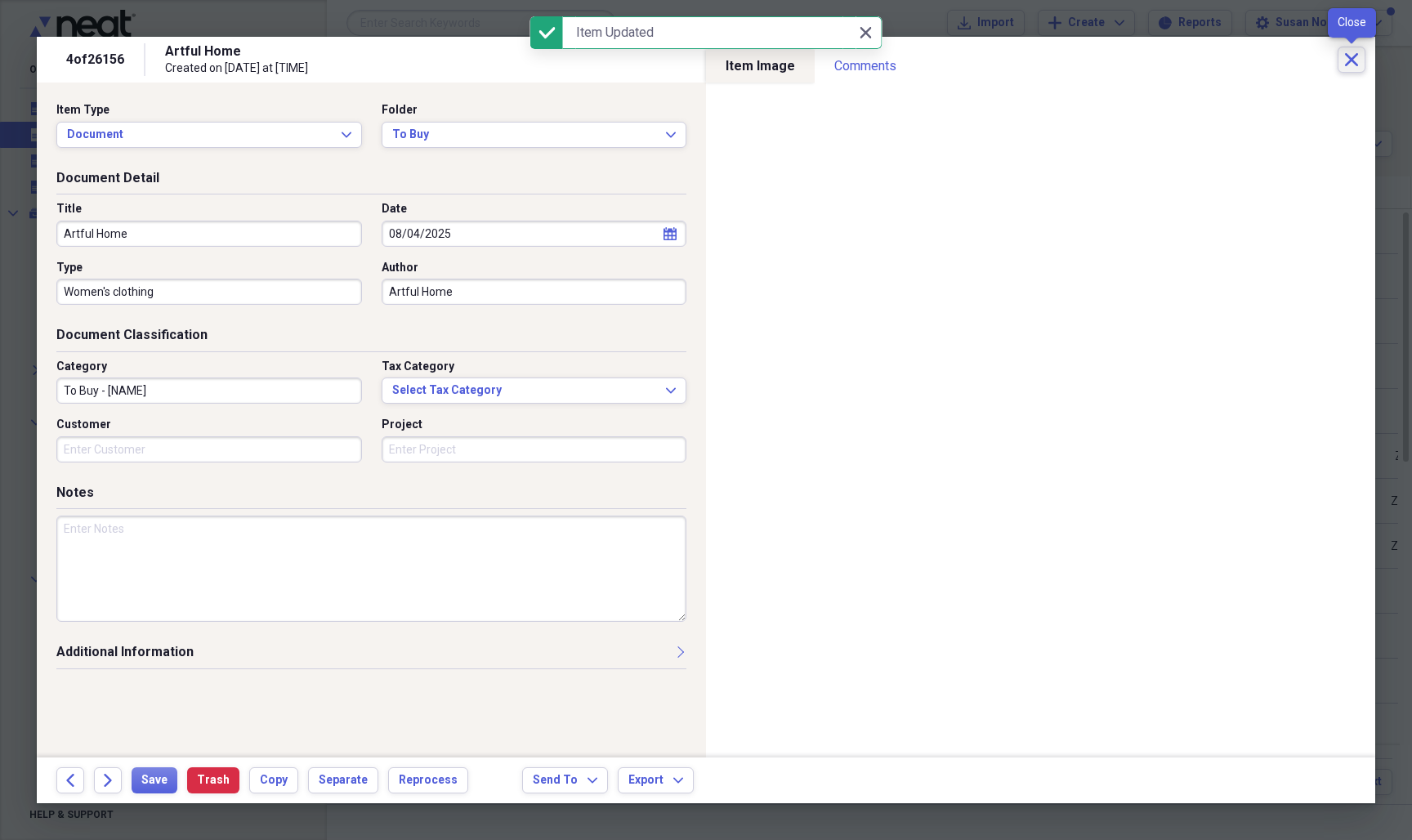 click on "Close" 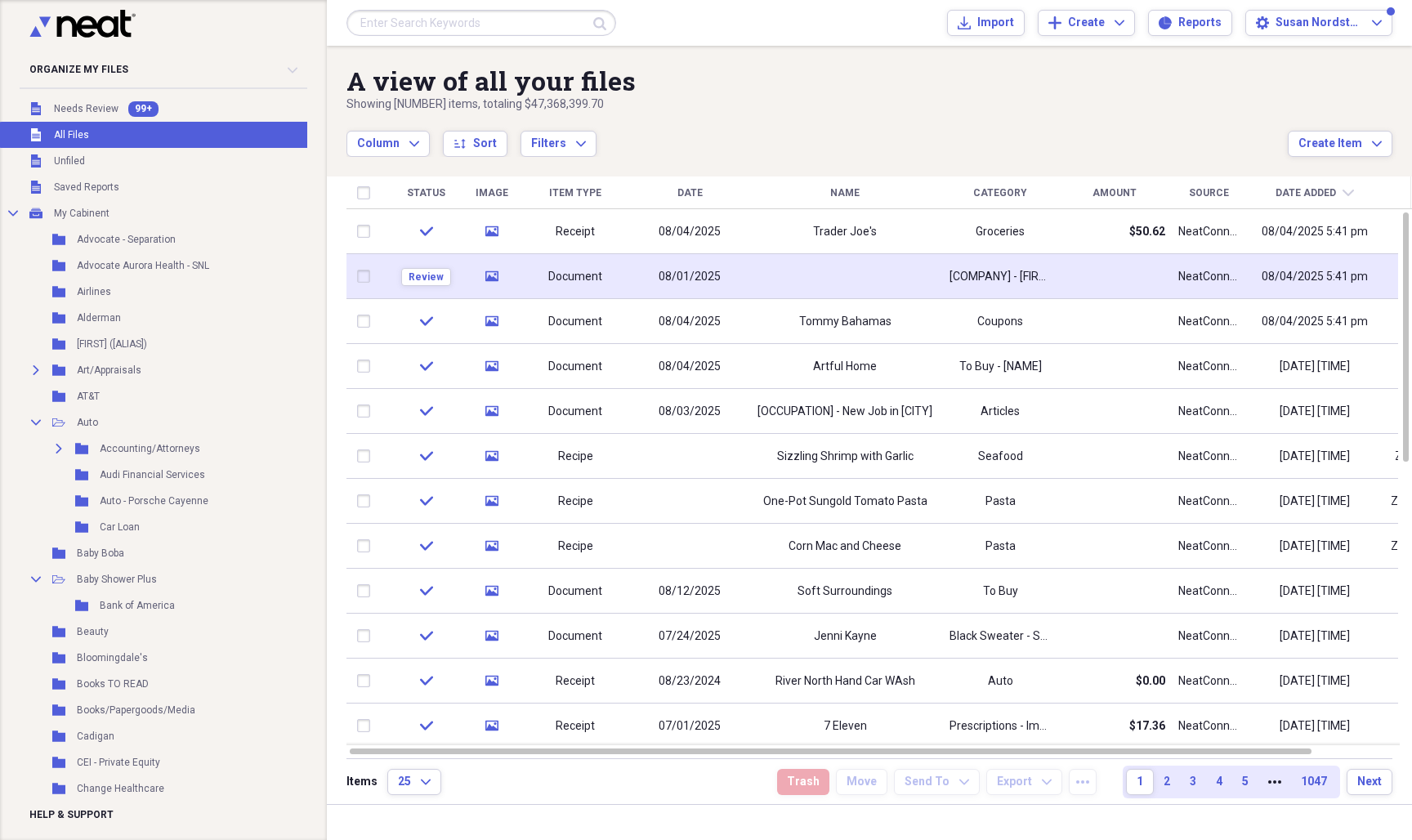 click on "08/01/2025" at bounding box center [690, 276] 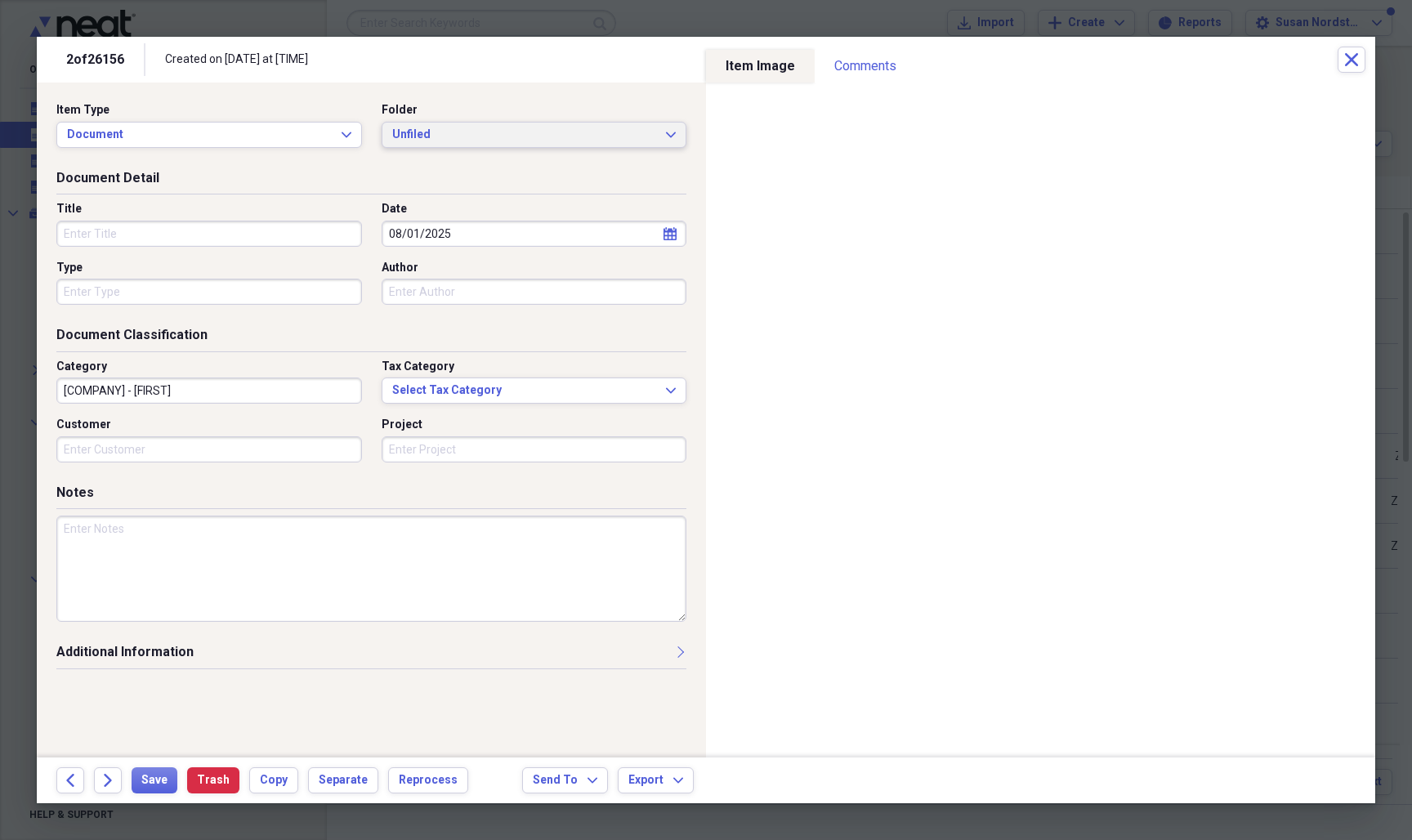 click on "Expand" 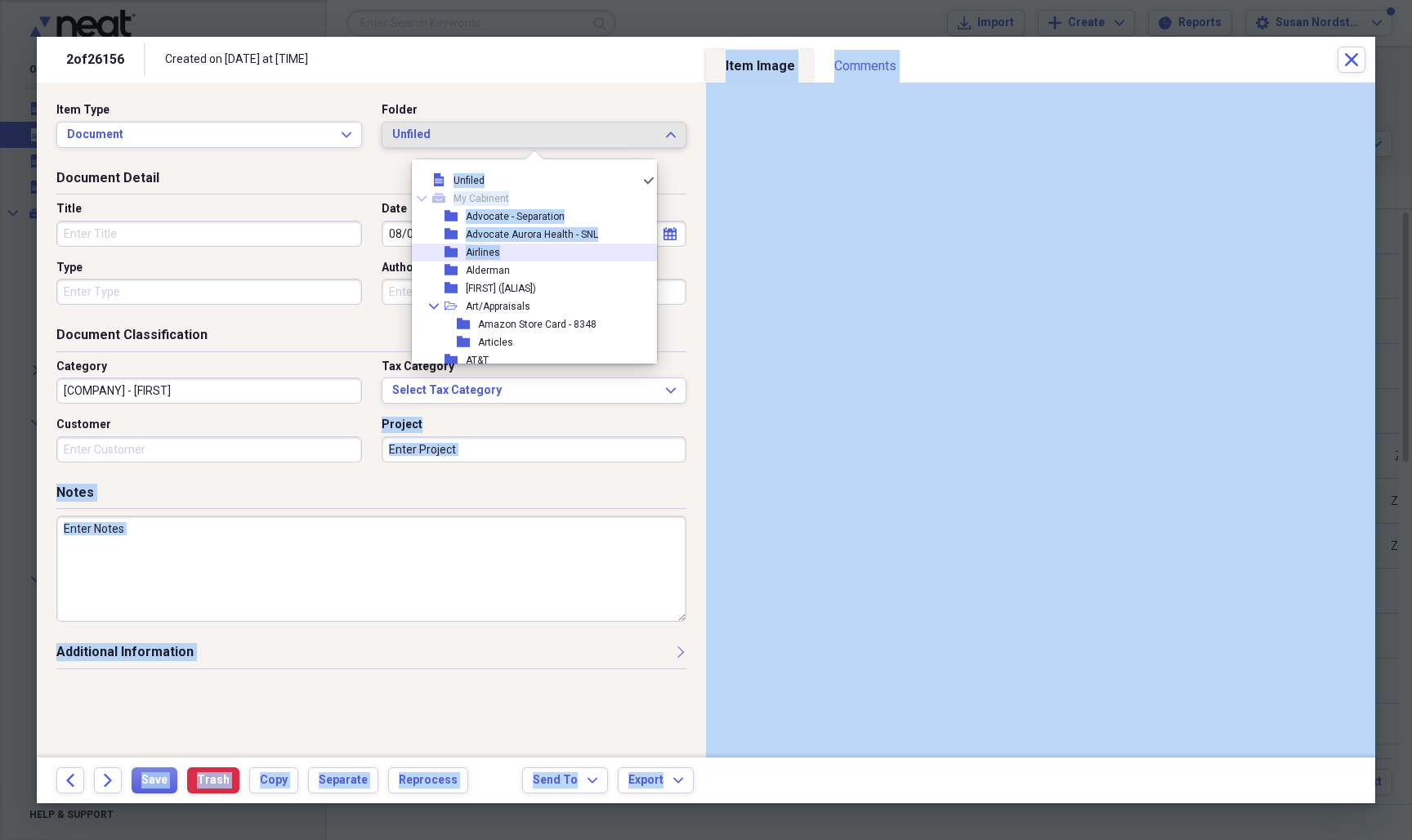 drag, startPoint x: 557, startPoint y: 248, endPoint x: 574, endPoint y: 413, distance: 165.87345 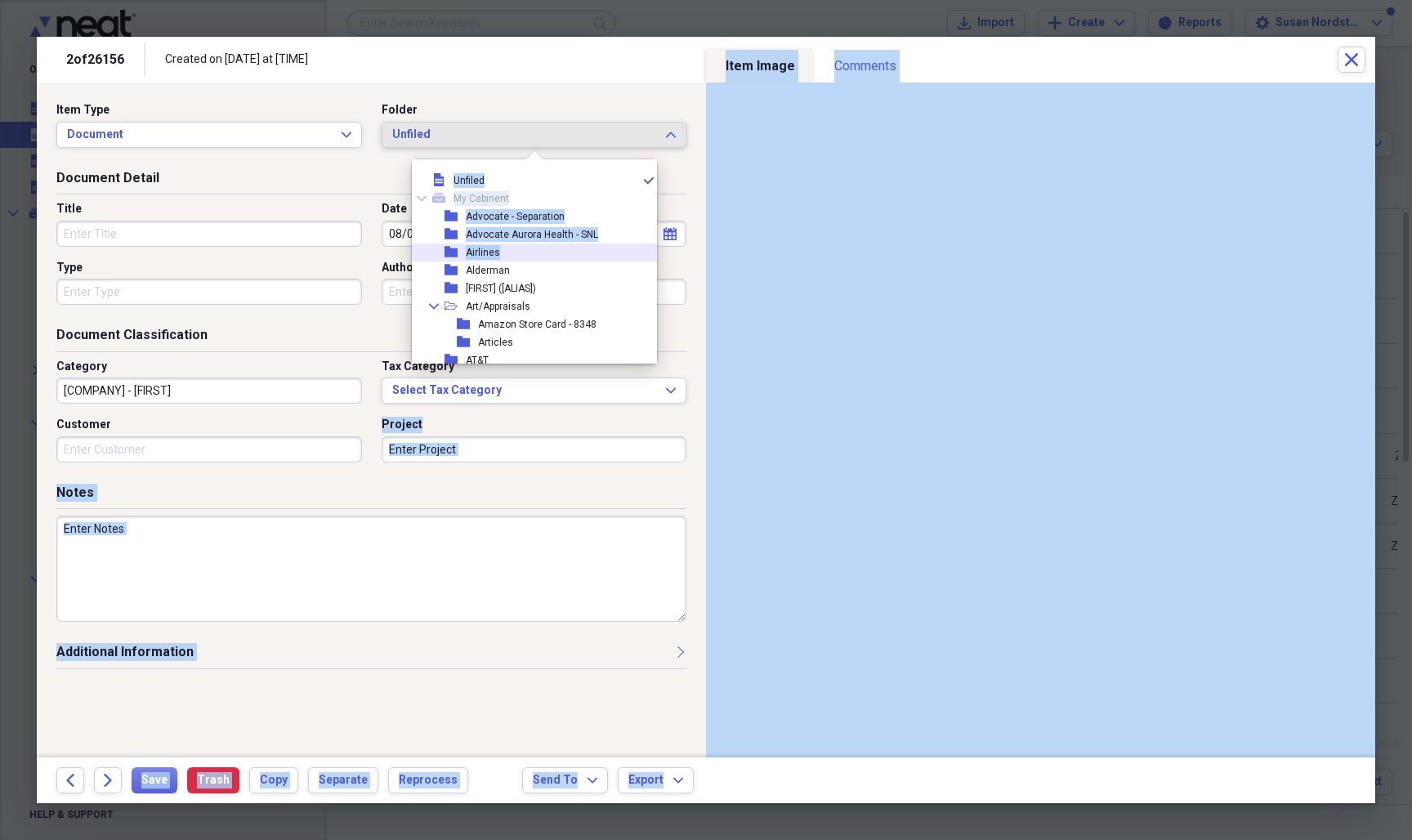 click on "Organize My Files 99+ Collapse Unfiled Needs Review 99+ Unfiled All Files Unfiled Unfiled Unfiled Saved Reports Collapse My Cabinet My Cabinent Add Folder Folder Advocate - Separation Add Folder Folder Advocate Aurora Health - SNL Add Folder Folder Airlines Add Folder Folder Alderman Add Folder Folder Alexandra (Allie) Add Folder Expand Folder Art/Appraisals Add Folder Folder AT&T Add Folder Collapse Open Folder Auto Add Folder Expand Folder Accounting/Attorneys Add Folder Folder Audi Financial Services Add Folder Folder Auto - Porsche Cayenne Add Folder Folder Car Loan Add Folder Folder Baby Boba Add Folder Collapse Open Folder Baby Shower Plus Add Folder Folder Bank of America Add Folder Folder Beauty Add Folder Folder Bloomingdale's Add Folder Folder Books TO READ Add Folder Folder Books/Papergoods/Media Add Folder Folder Cadigan Add Folder Folder CEI - Private Equity Add Folder Folder Change Healthcare Add Folder Folder Charge Cards - Other Add Folder Folder Charity/Donation Add Folder Folder Chase - 4838" at bounding box center [706, 420] 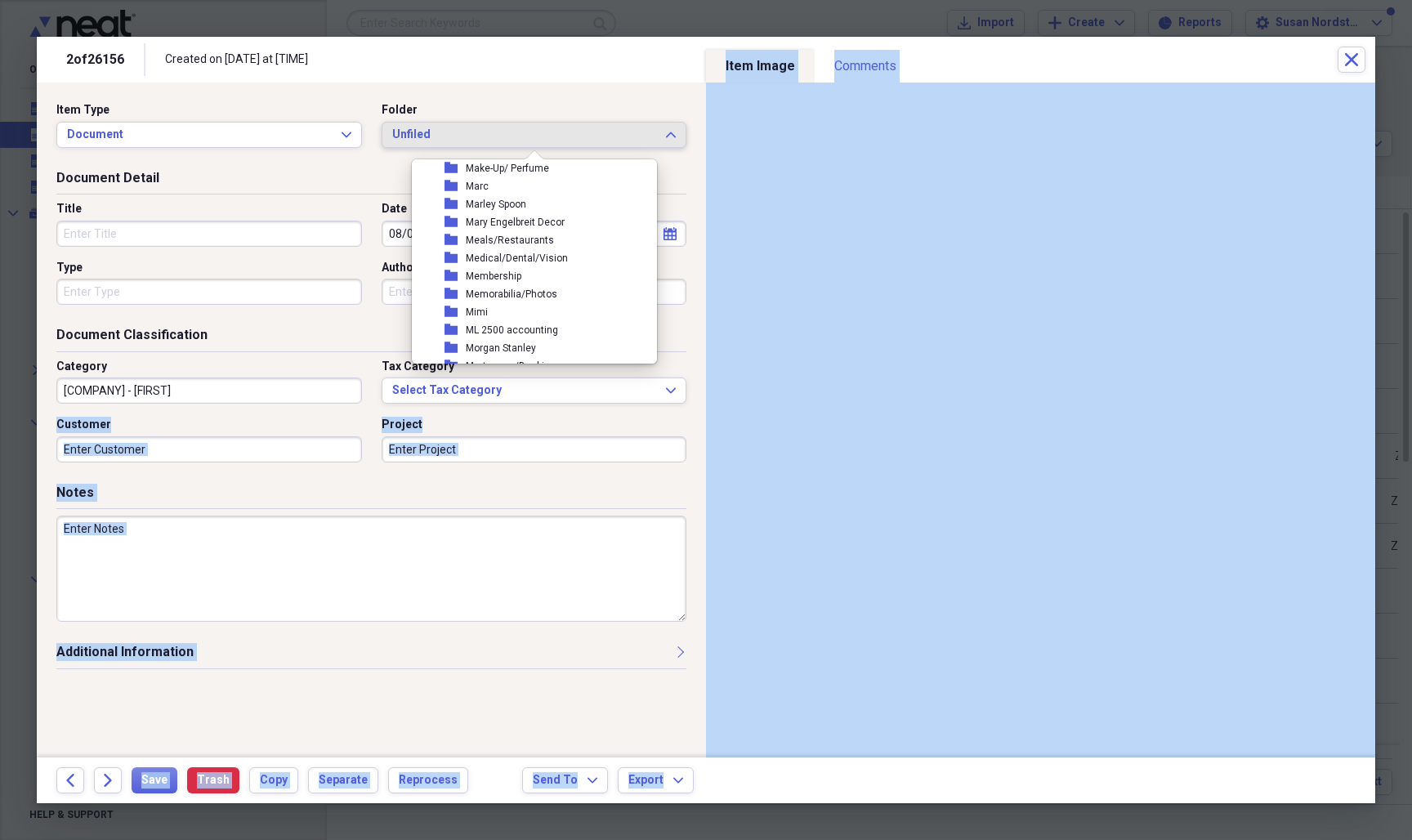 drag, startPoint x: 551, startPoint y: 238, endPoint x: 564, endPoint y: 404, distance: 166.5083 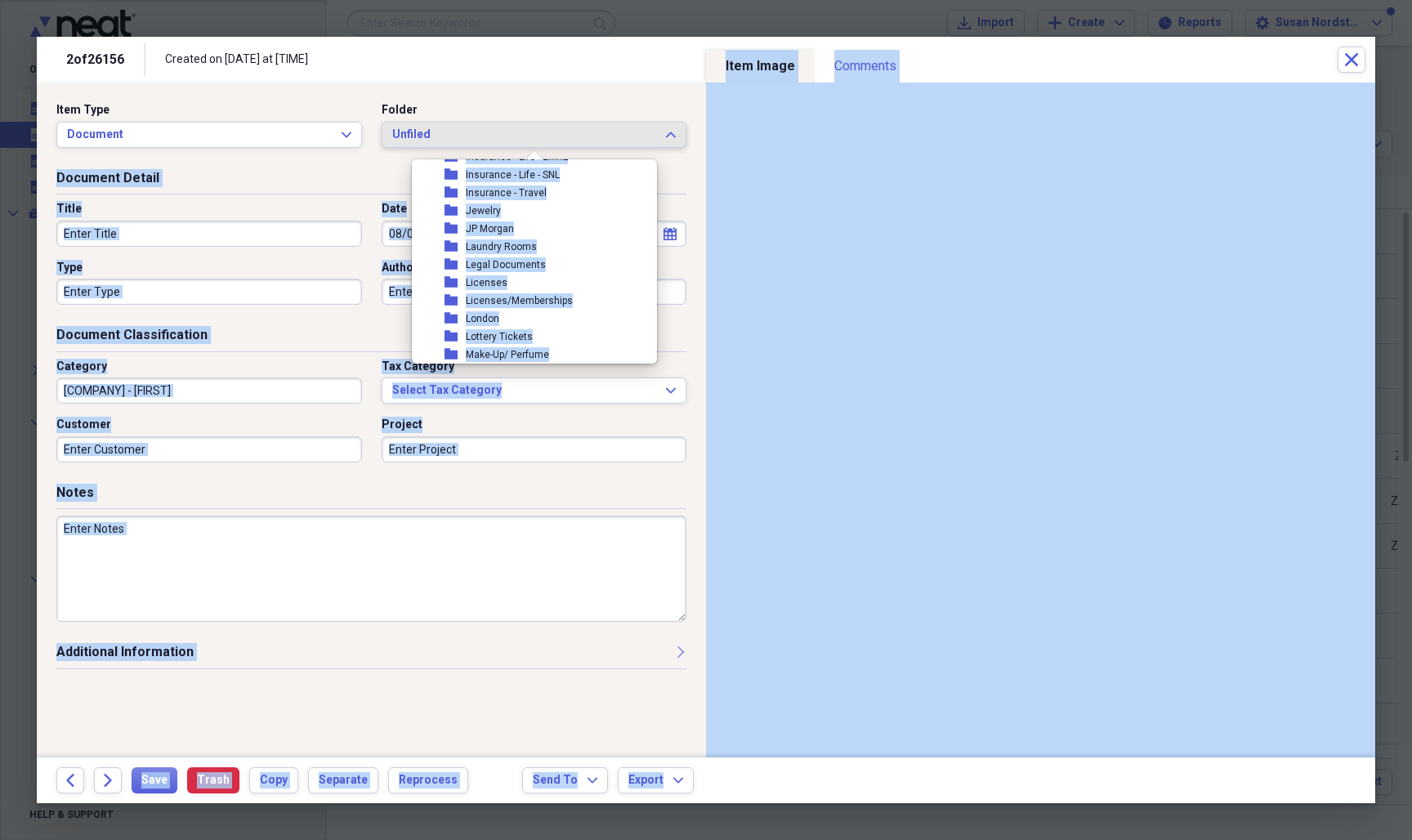 drag, startPoint x: 556, startPoint y: 298, endPoint x: 541, endPoint y: 149, distance: 149.75313 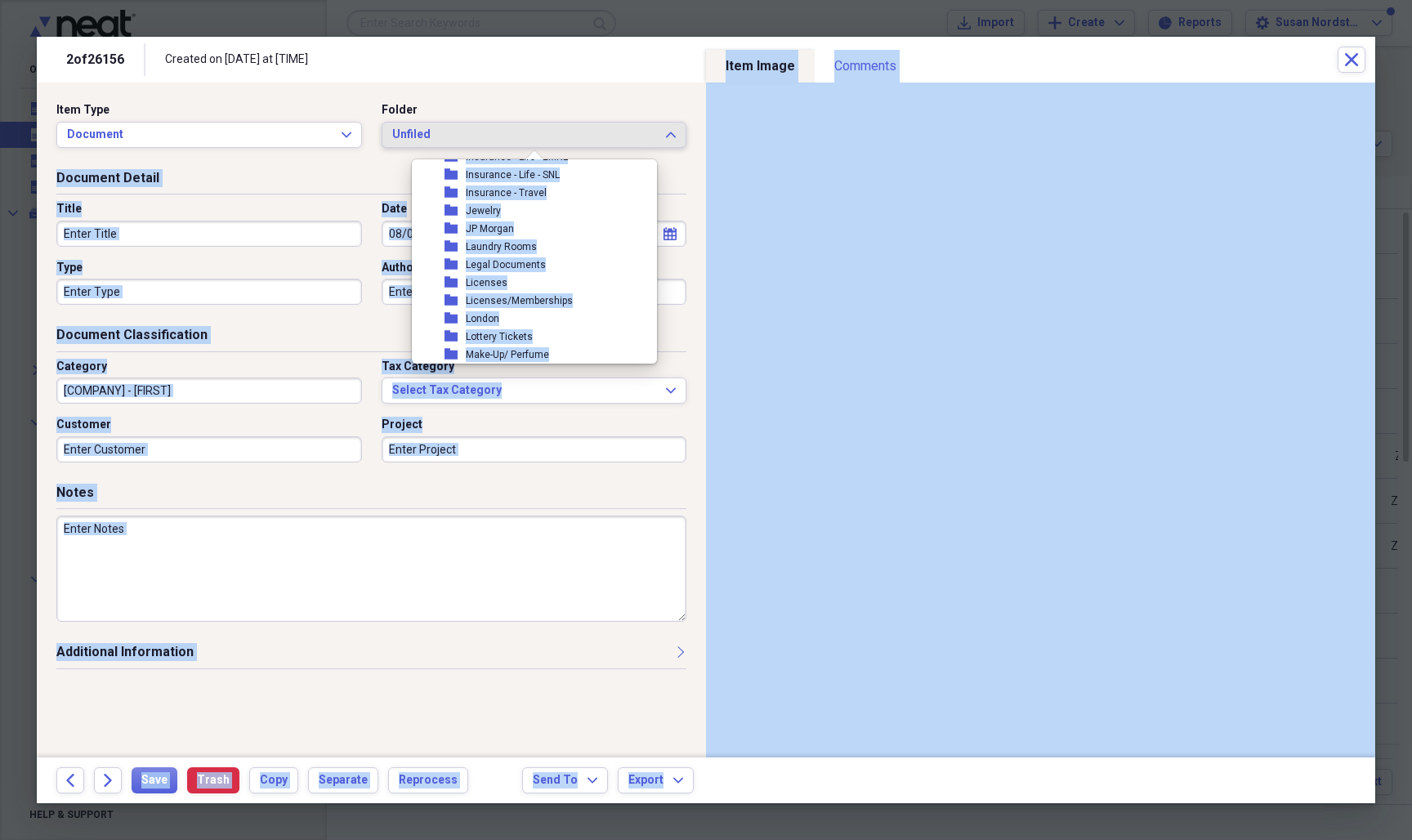 scroll, scrollTop: 1872, scrollLeft: 0, axis: vertical 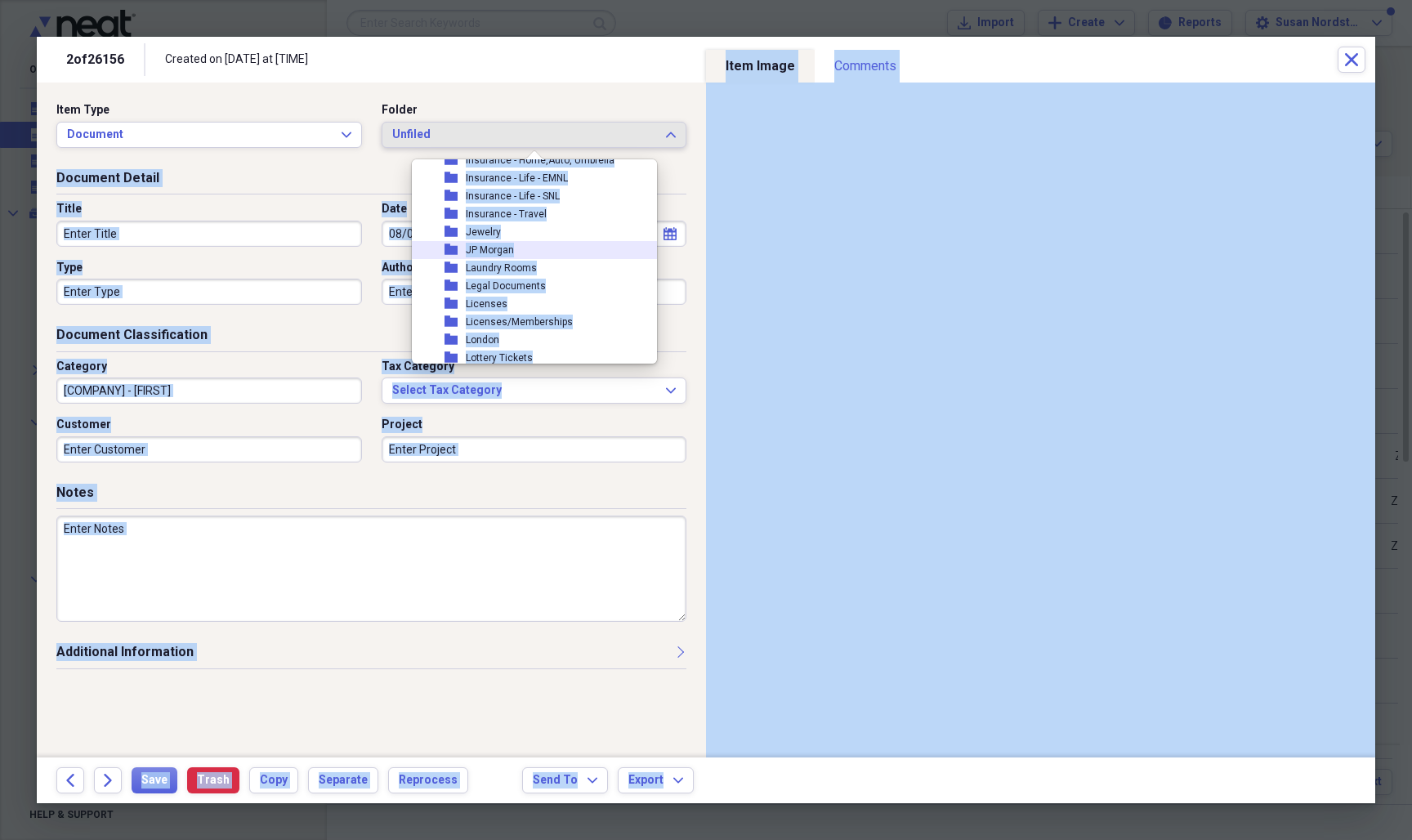 click on "JP Morgan" at bounding box center (489, 250) 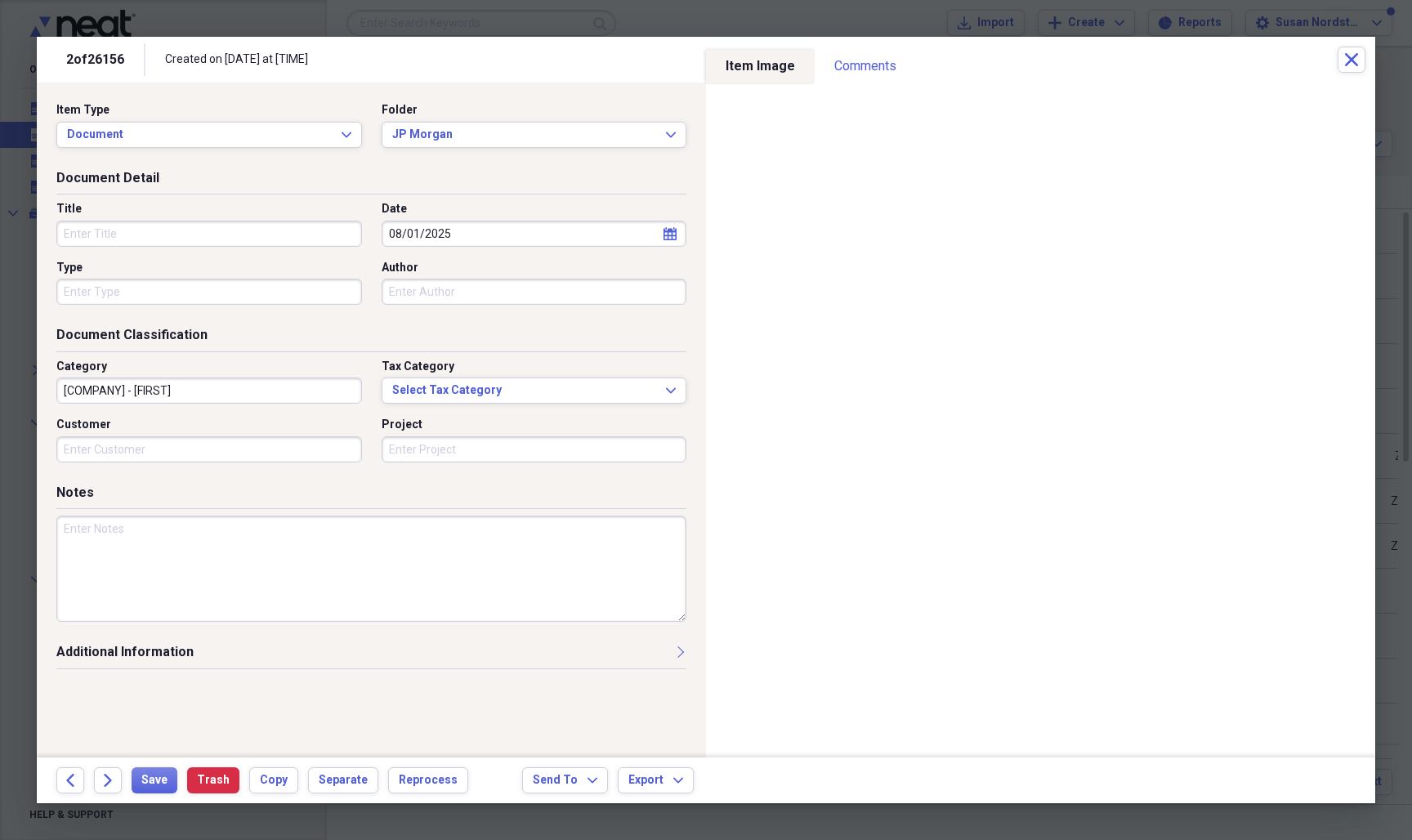 click on "Title" at bounding box center [209, 234] 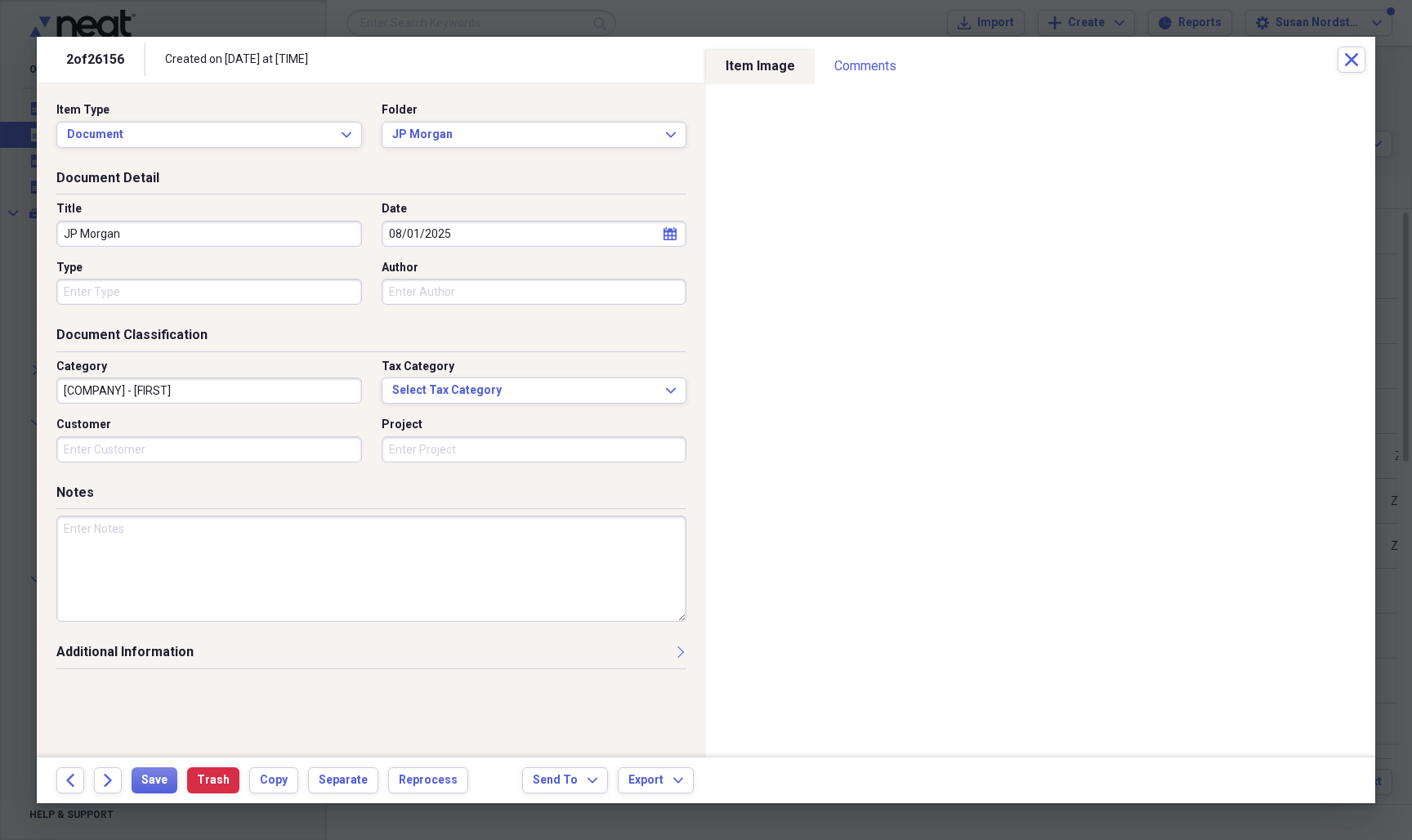 type on "JP Morgan" 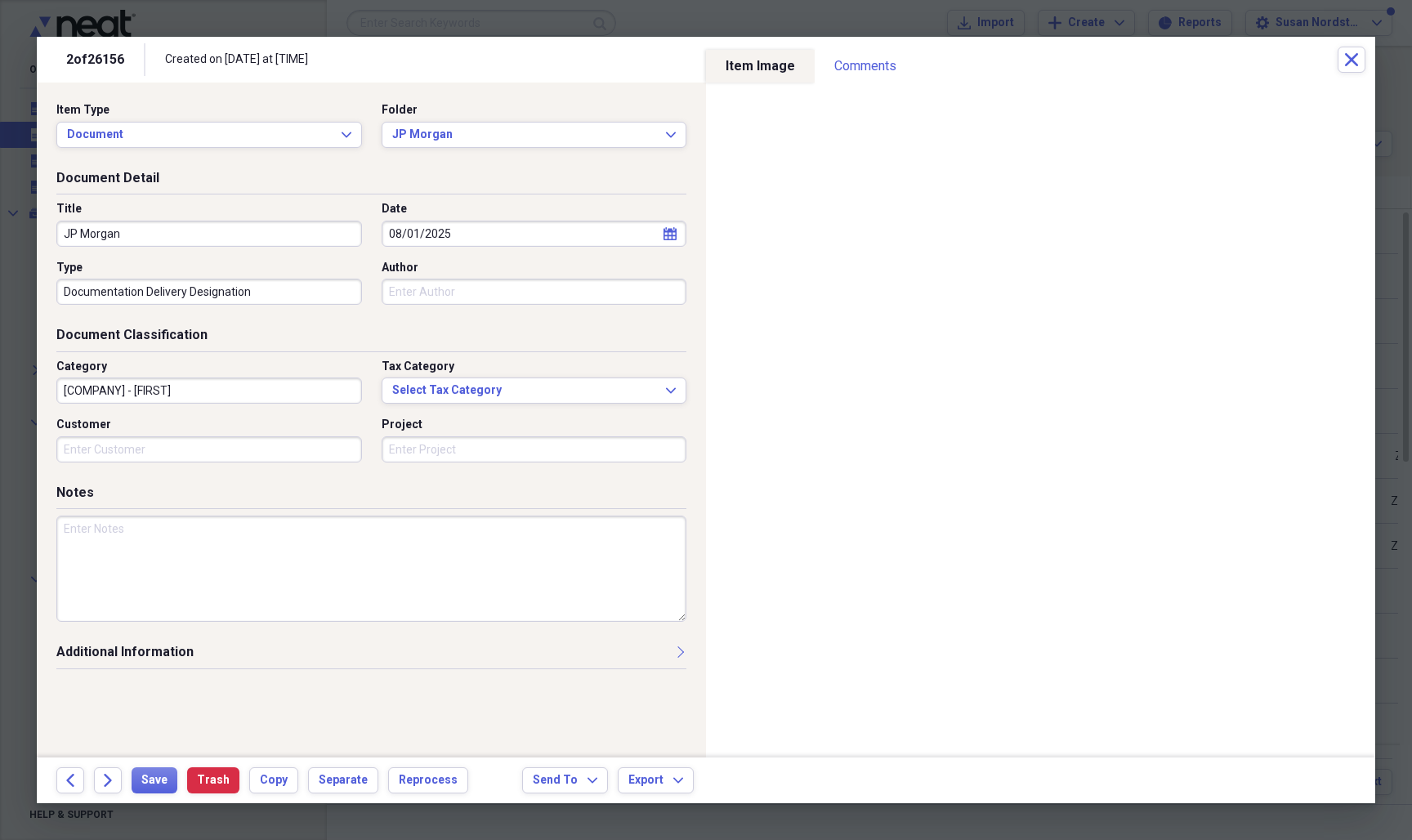type on "Documentation Delivery Designation" 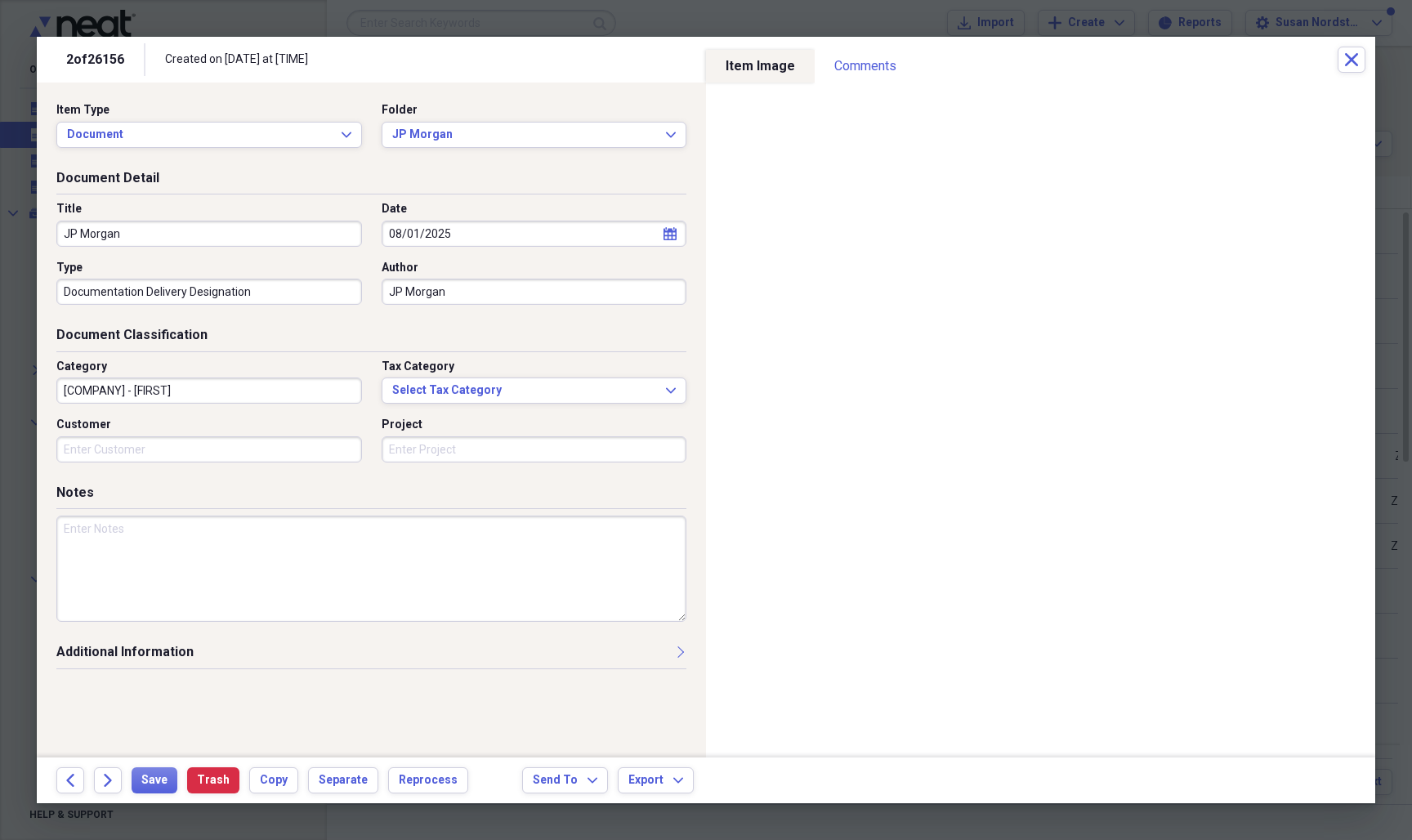 type on "JP Morgan" 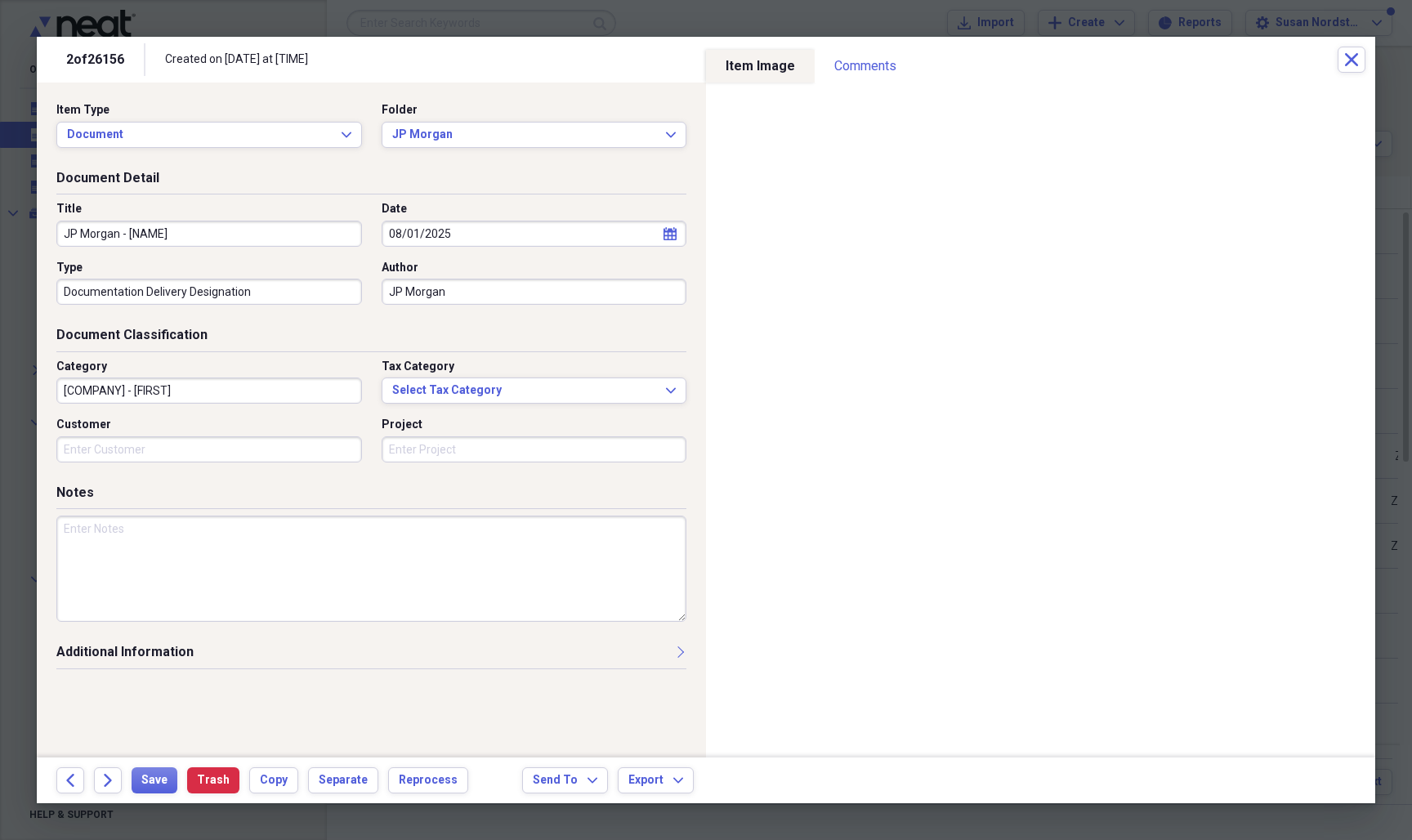 type on "JP Morgan - [NAME]" 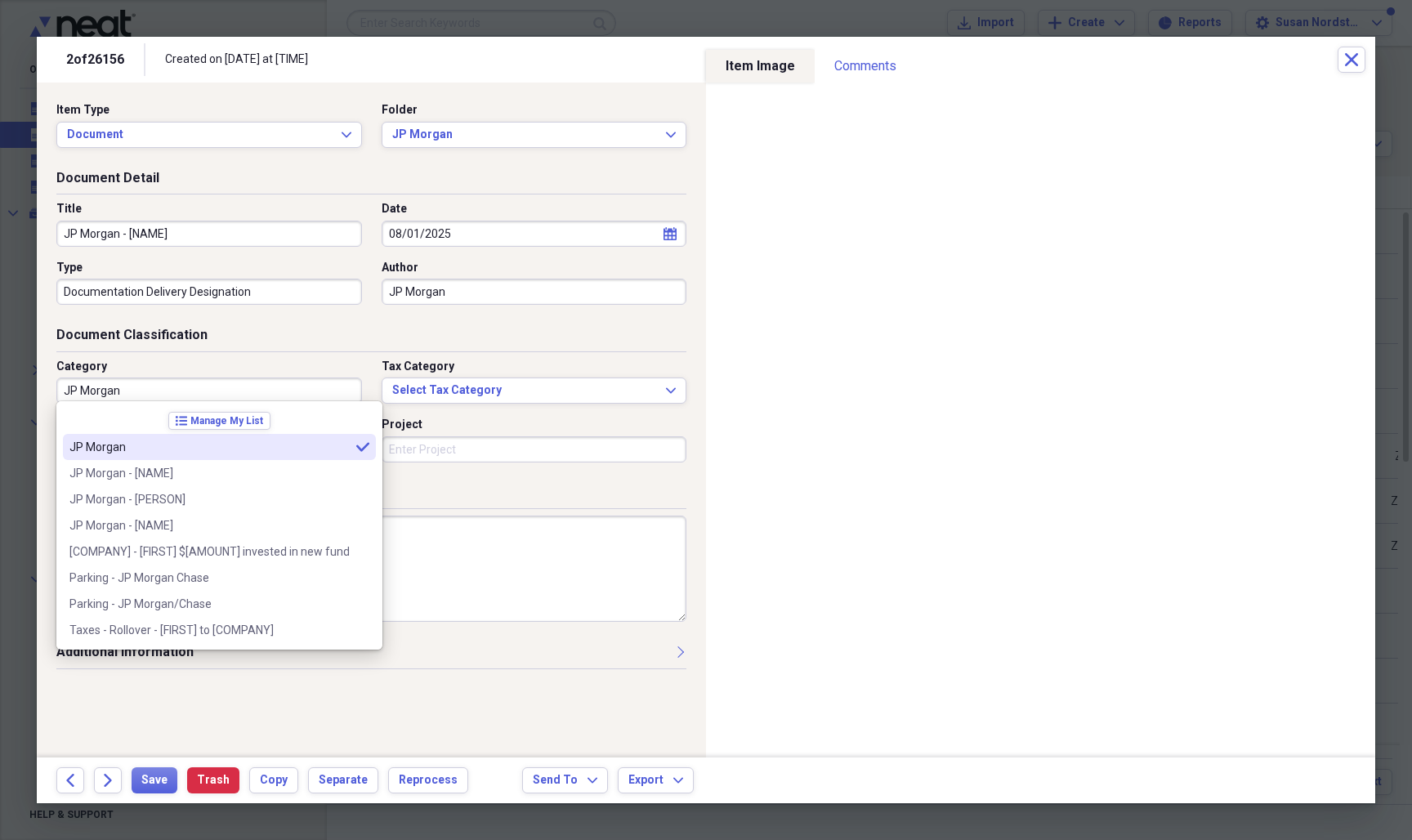 click on "JP Morgan" at bounding box center (209, 447) 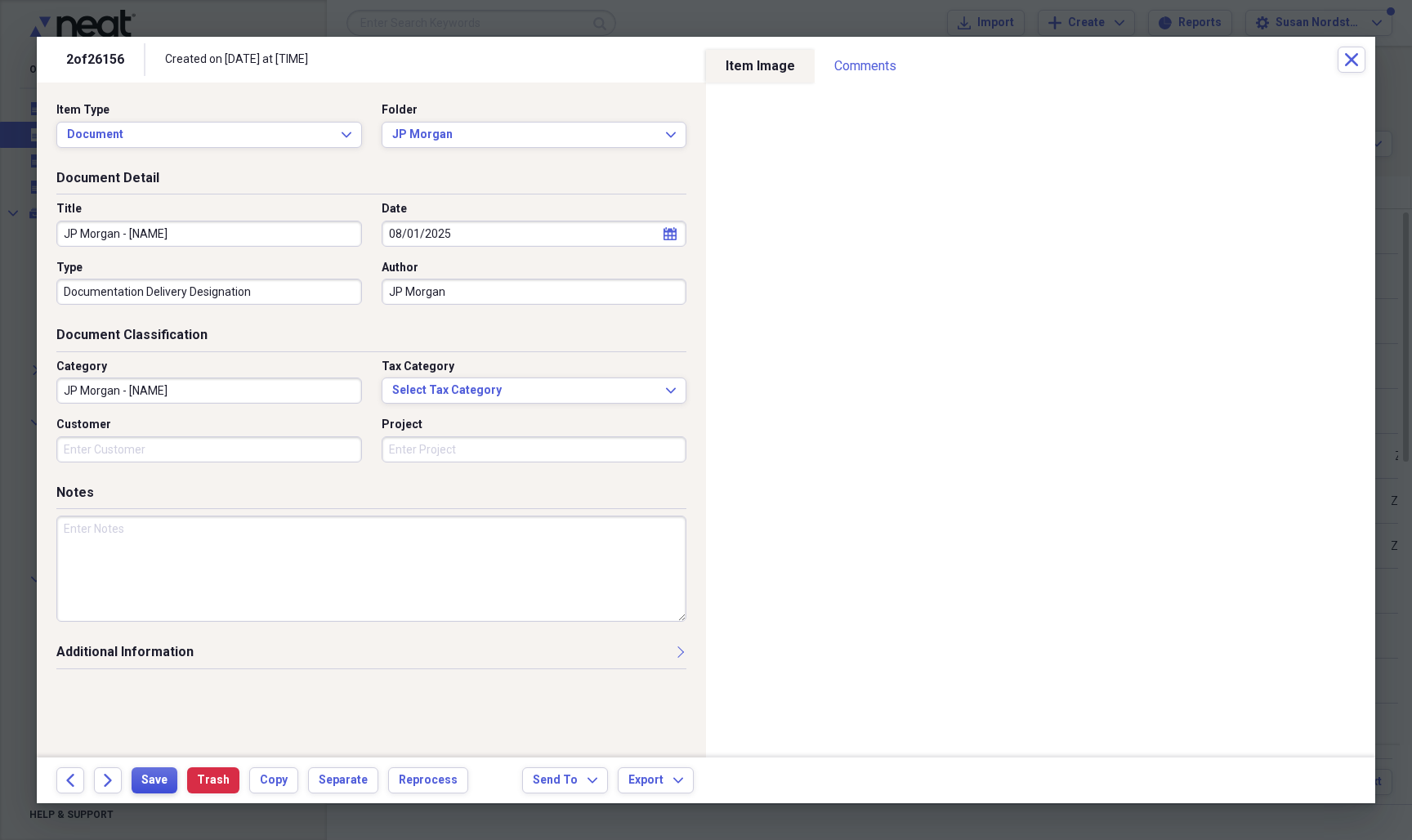 type on "JP Morgan - [NAME]" 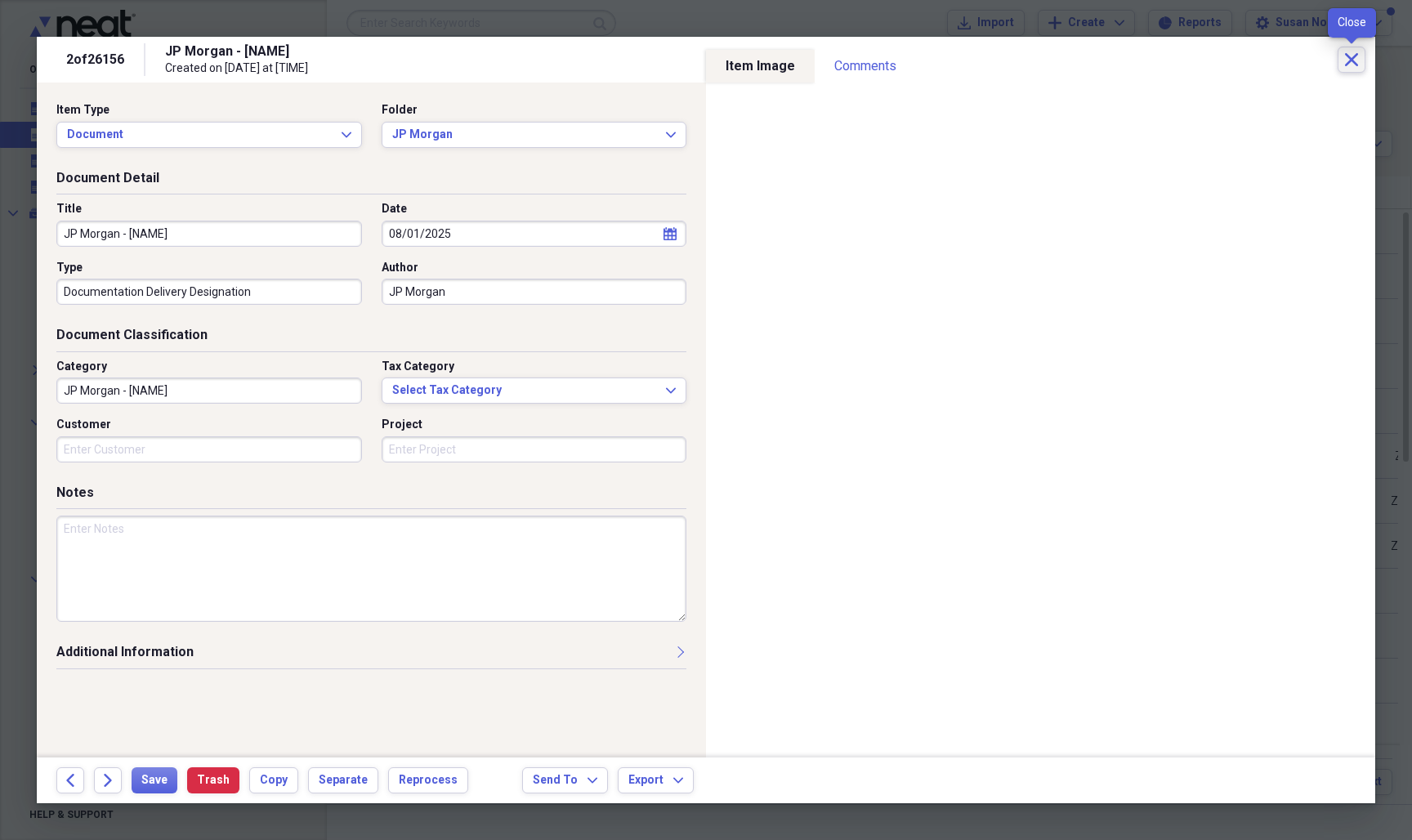 click on "Close" at bounding box center [1352, 60] 